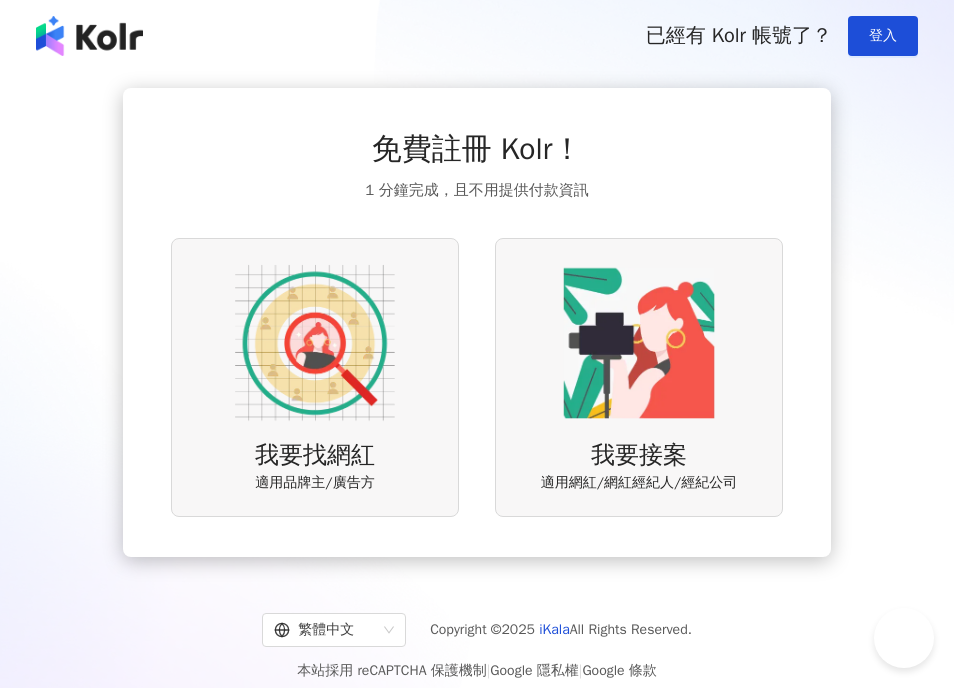 scroll, scrollTop: 0, scrollLeft: 0, axis: both 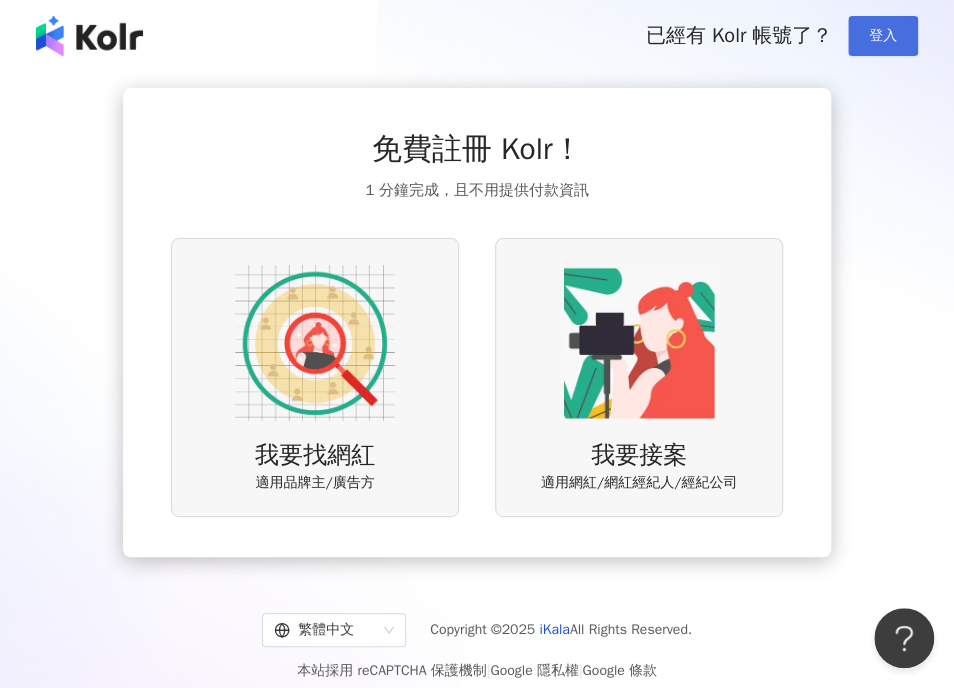 click on "登入" at bounding box center (883, 36) 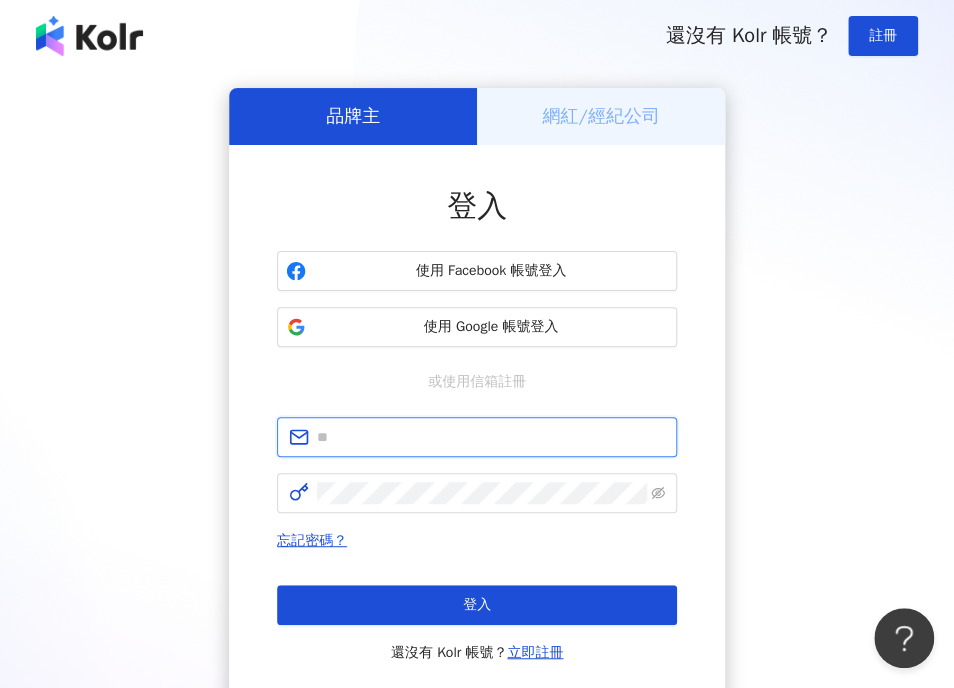 click at bounding box center (491, 437) 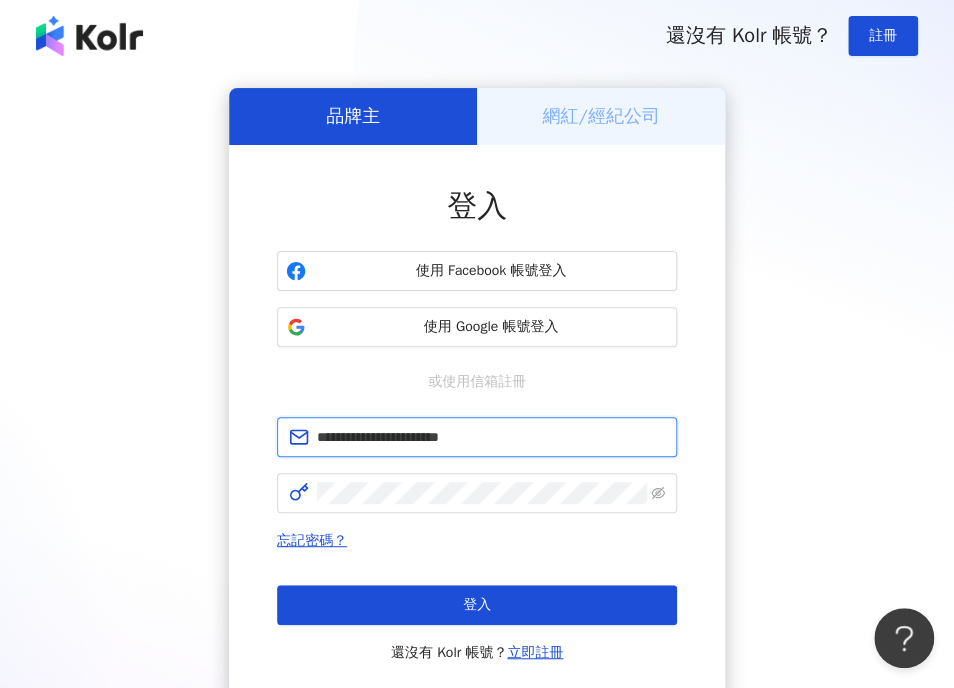 type on "**********" 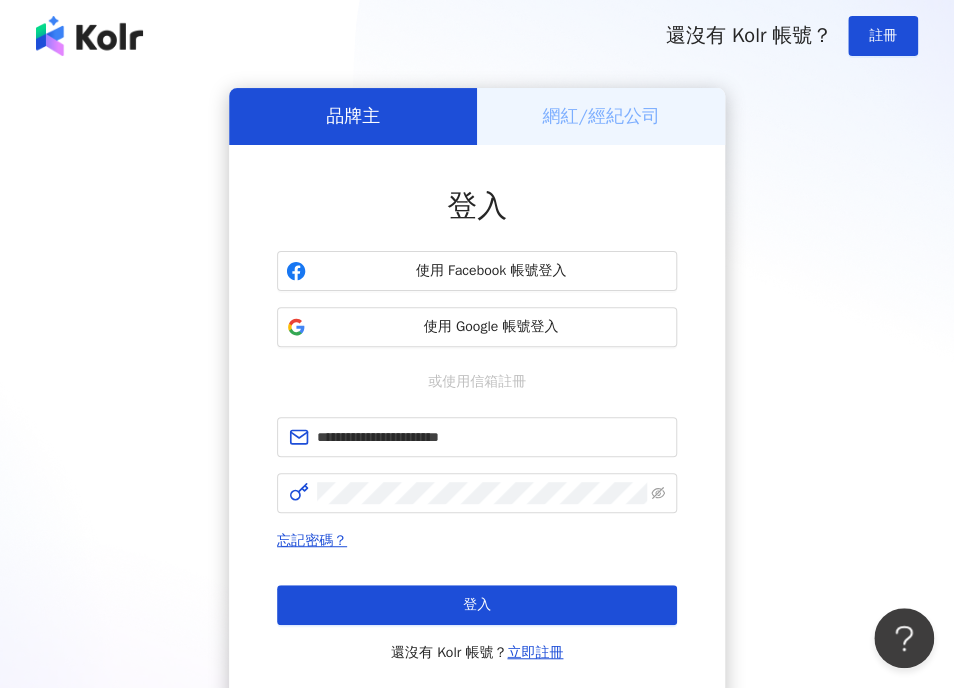 click on "**********" at bounding box center [477, 465] 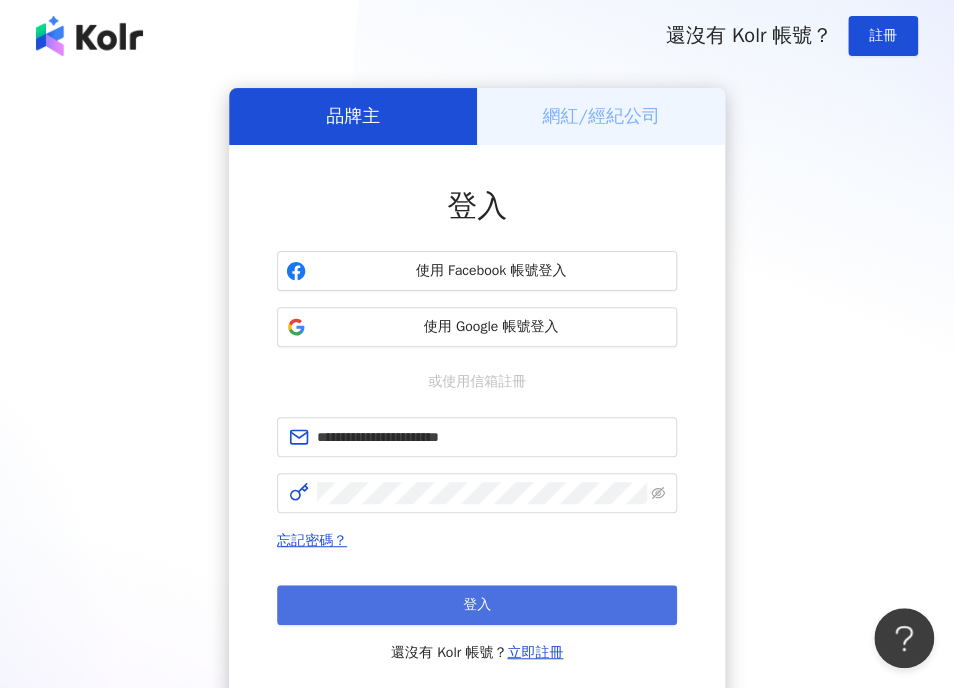 click on "登入" at bounding box center [477, 605] 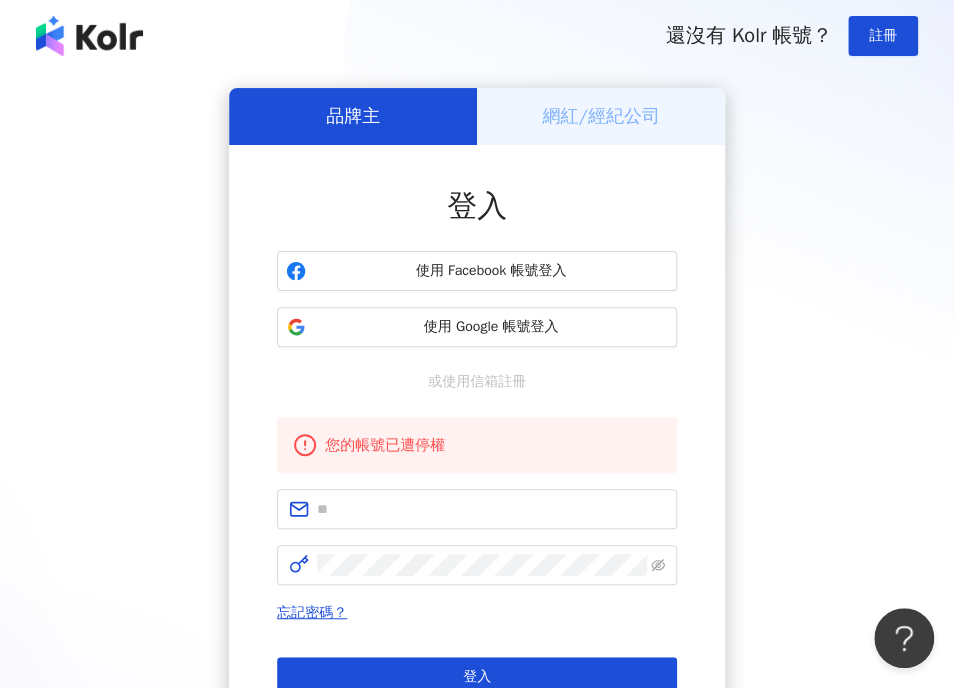 click on "您的帳號已遭停權" at bounding box center (477, 445) 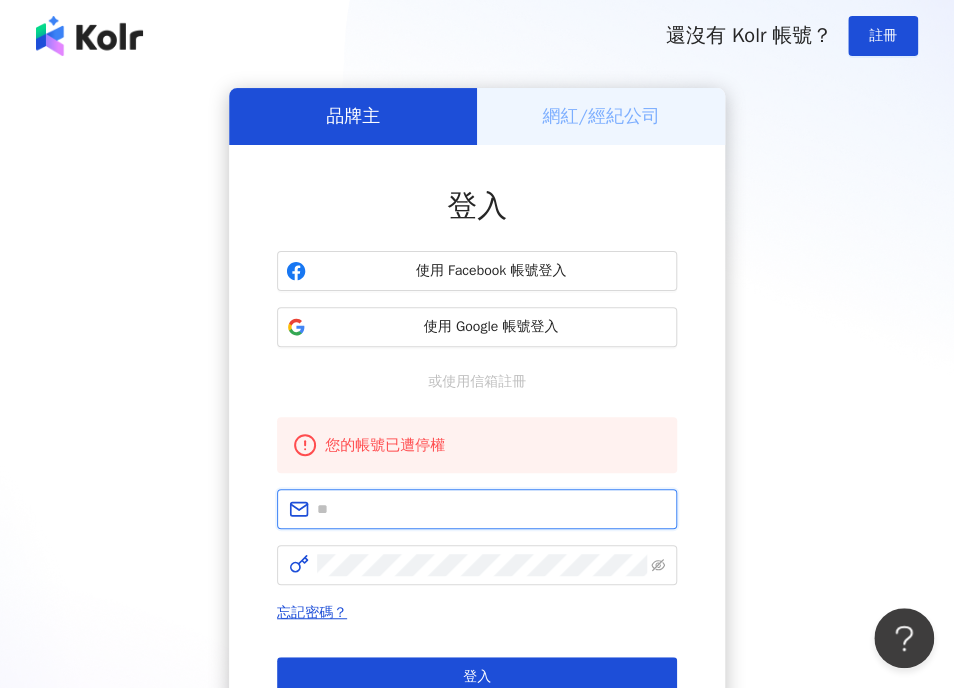 click at bounding box center (491, 509) 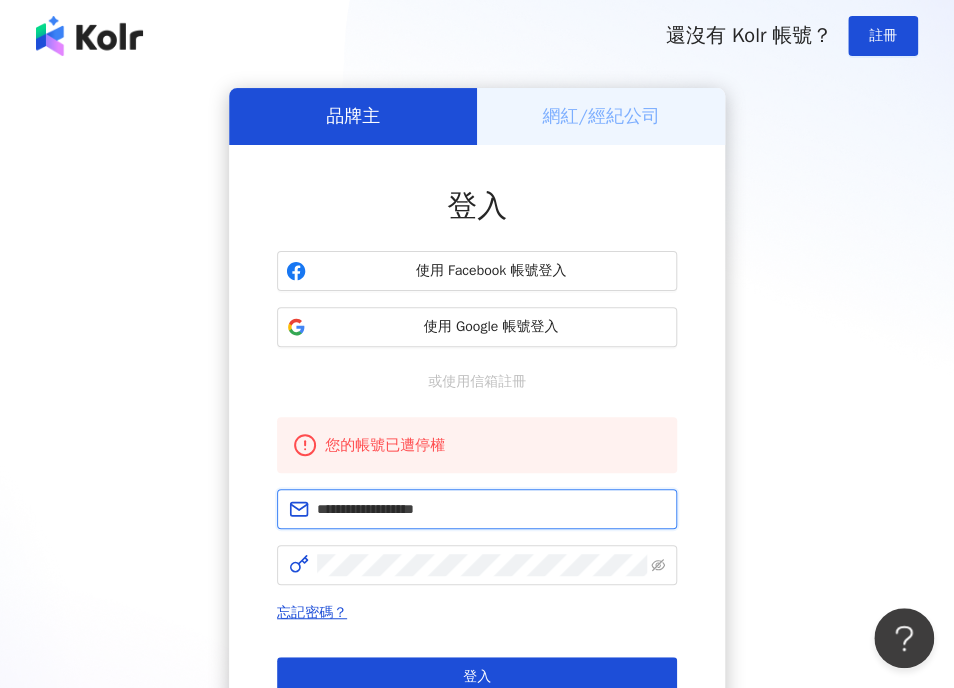 type on "**********" 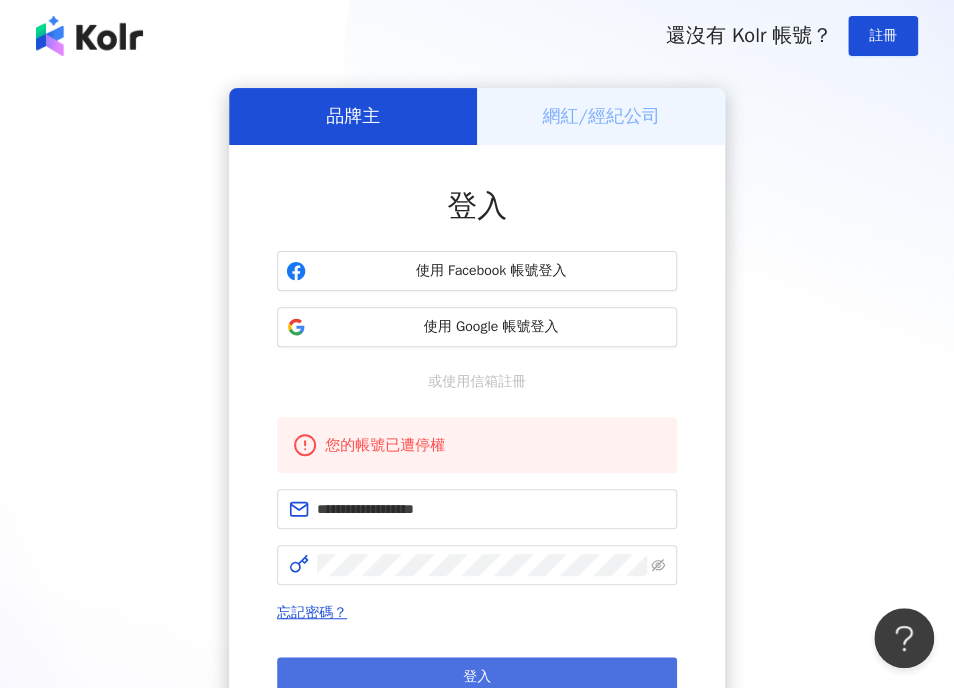click on "登入" at bounding box center (477, 677) 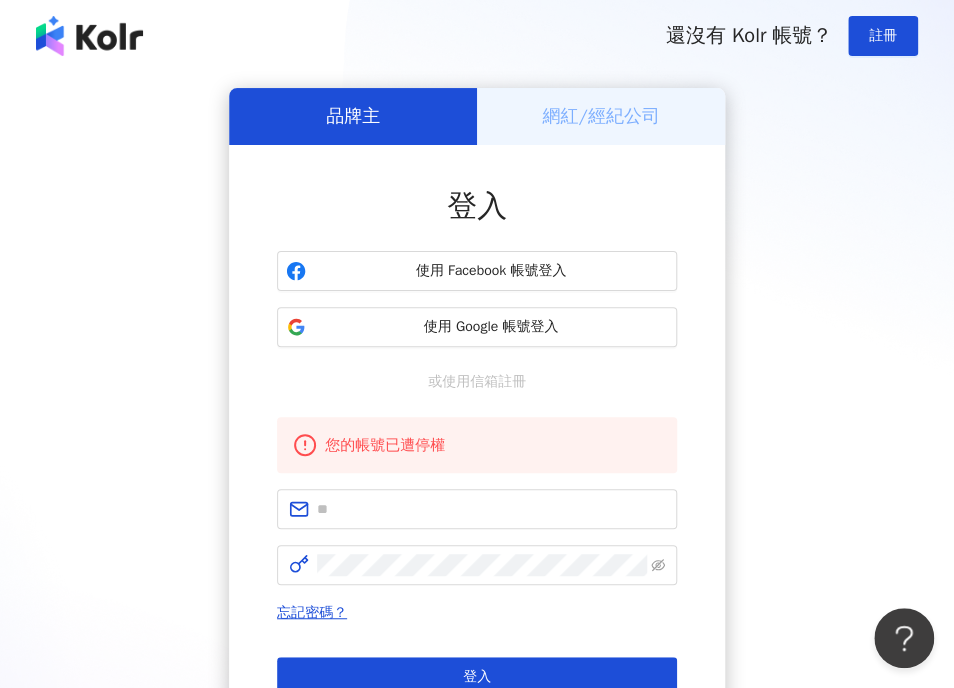click on "品牌主 網紅/經紀公司 登入 使用 Facebook 帳號登入 使用 Google 帳號登入 或使用信箱註冊 您的帳號已遭停權 忘記密碼？ 登入 還沒有 Kolr 帳號？ 立即註冊" at bounding box center [477, 432] 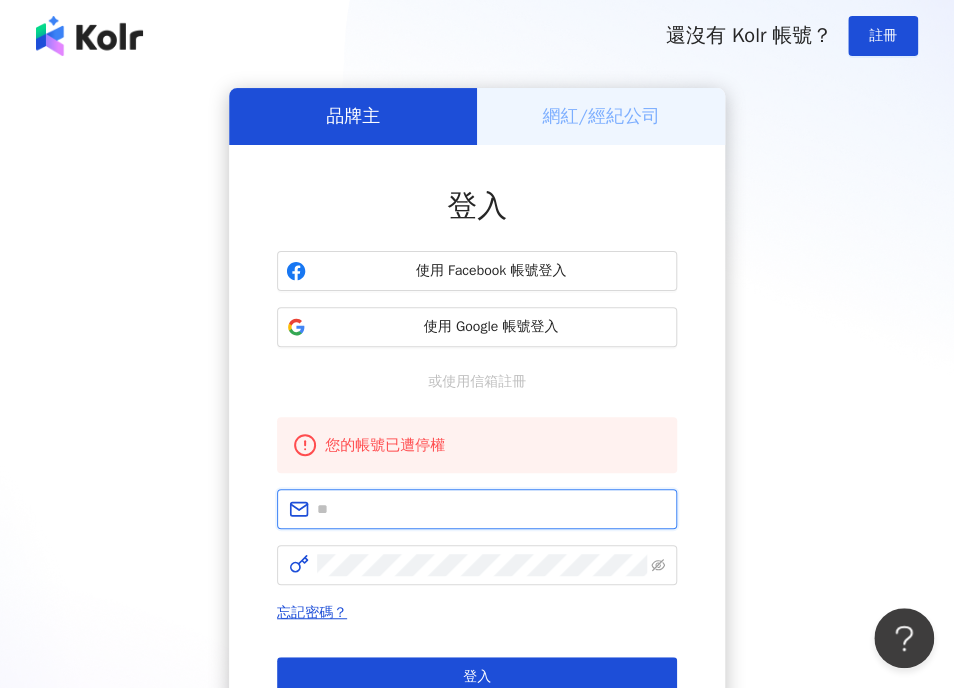 click at bounding box center (491, 509) 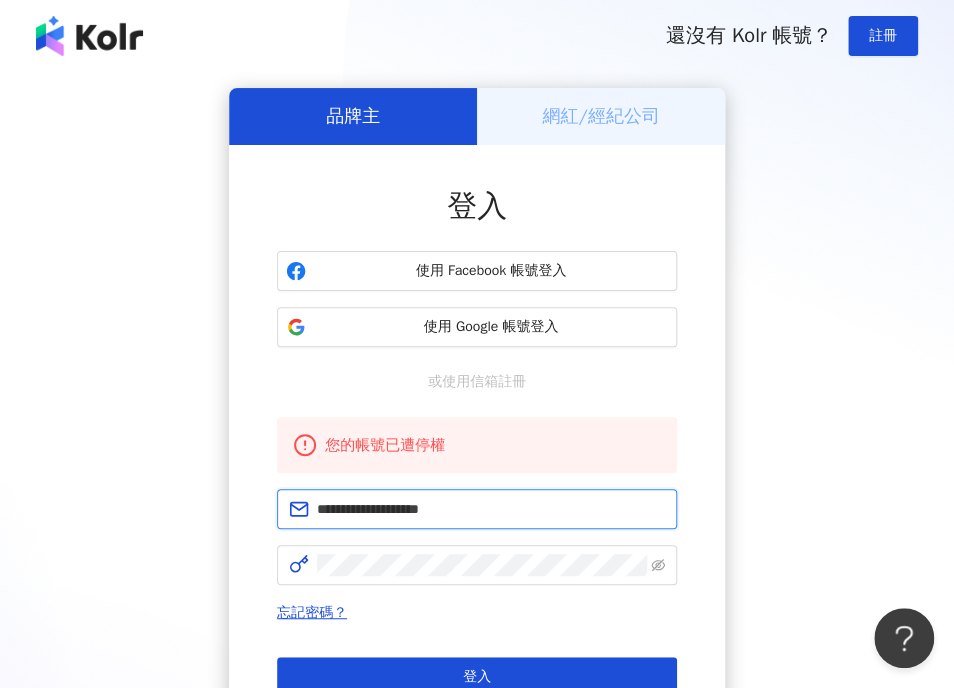 type on "**********" 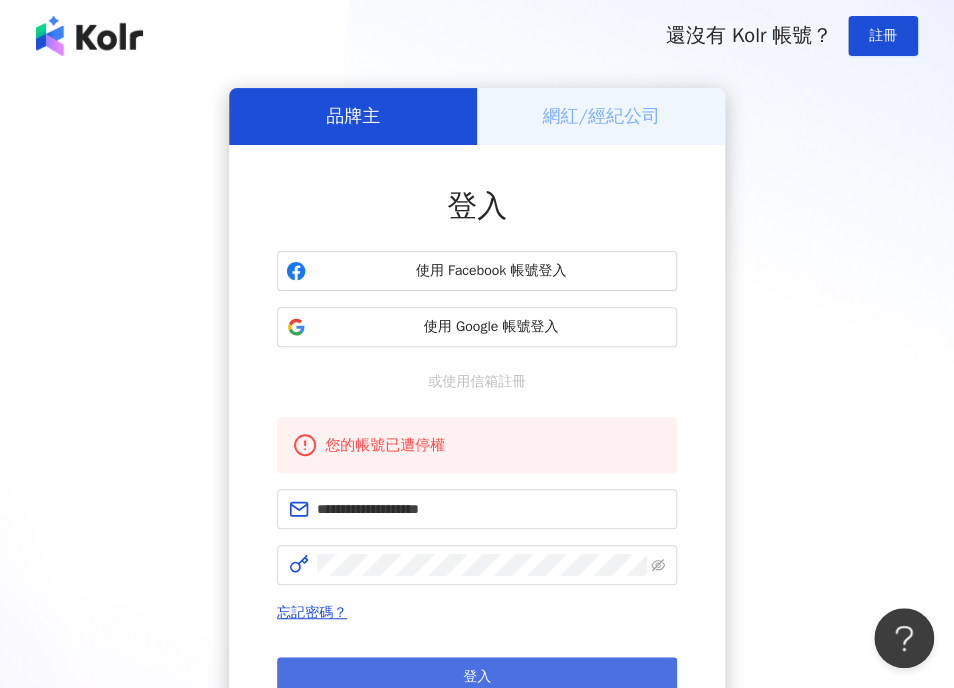 click on "登入" at bounding box center [477, 677] 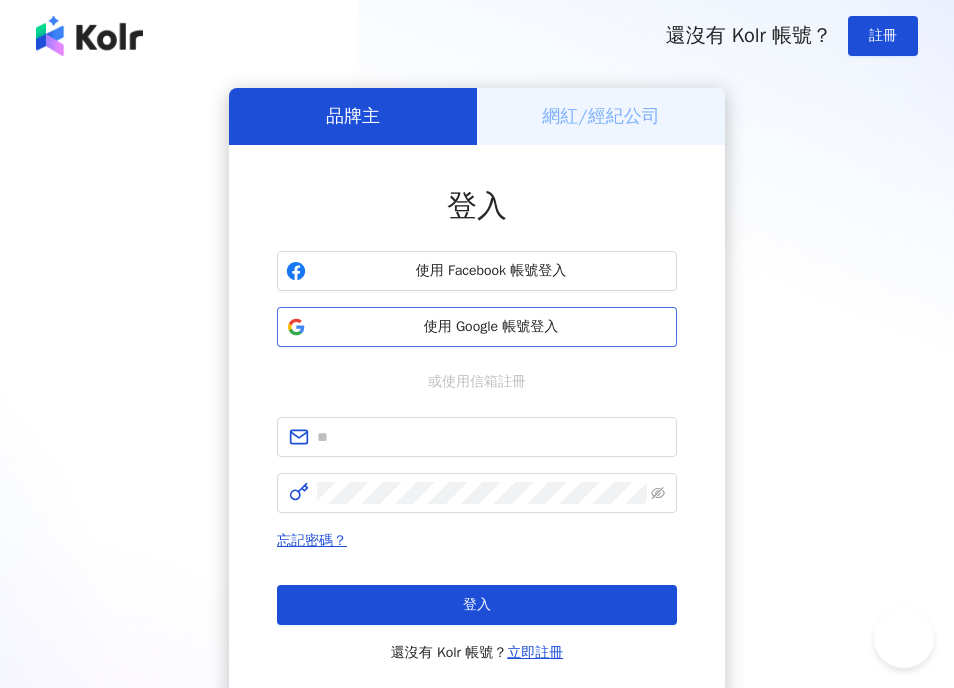 scroll, scrollTop: 0, scrollLeft: 0, axis: both 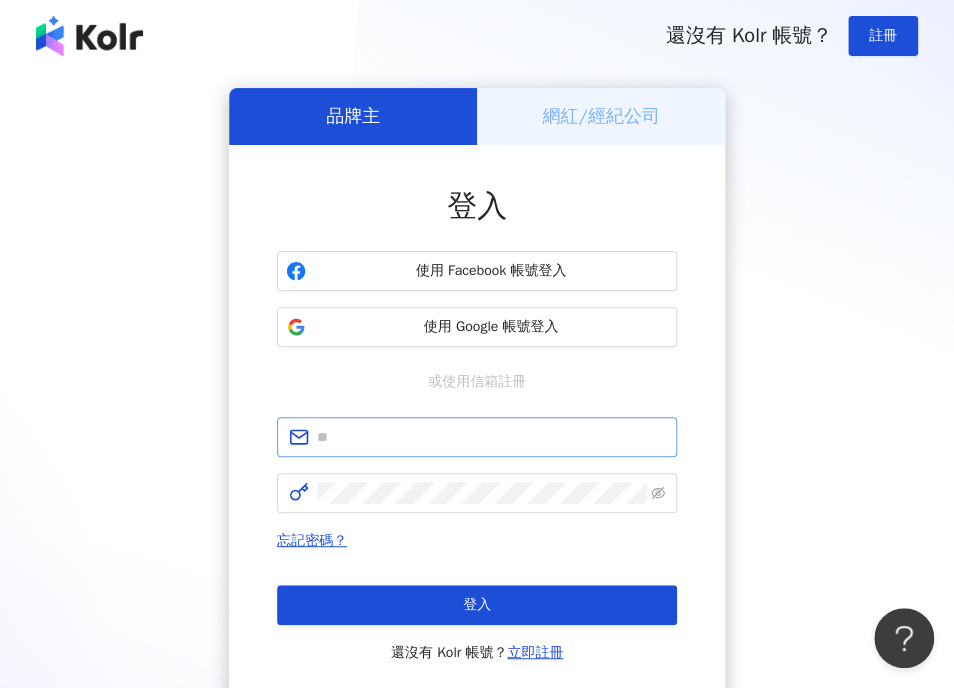click at bounding box center [477, 437] 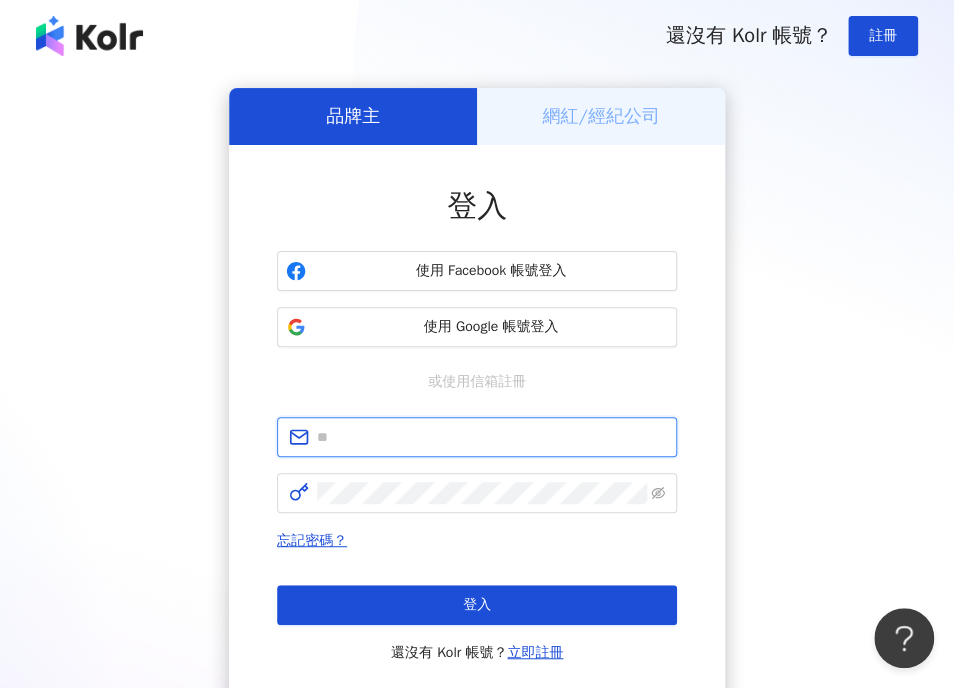 paste on "**********" 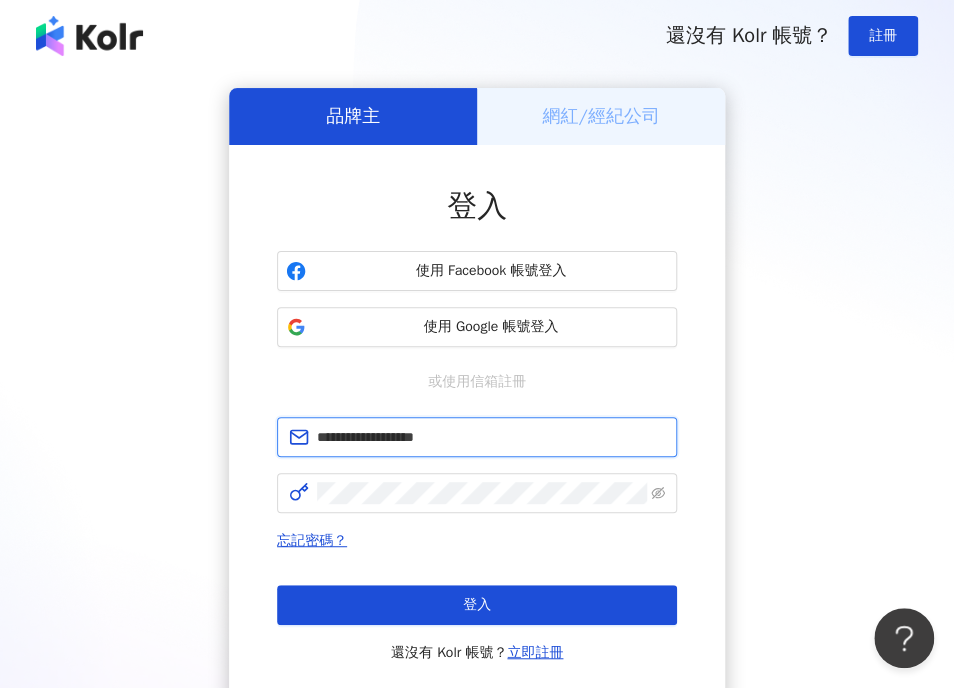 type on "**********" 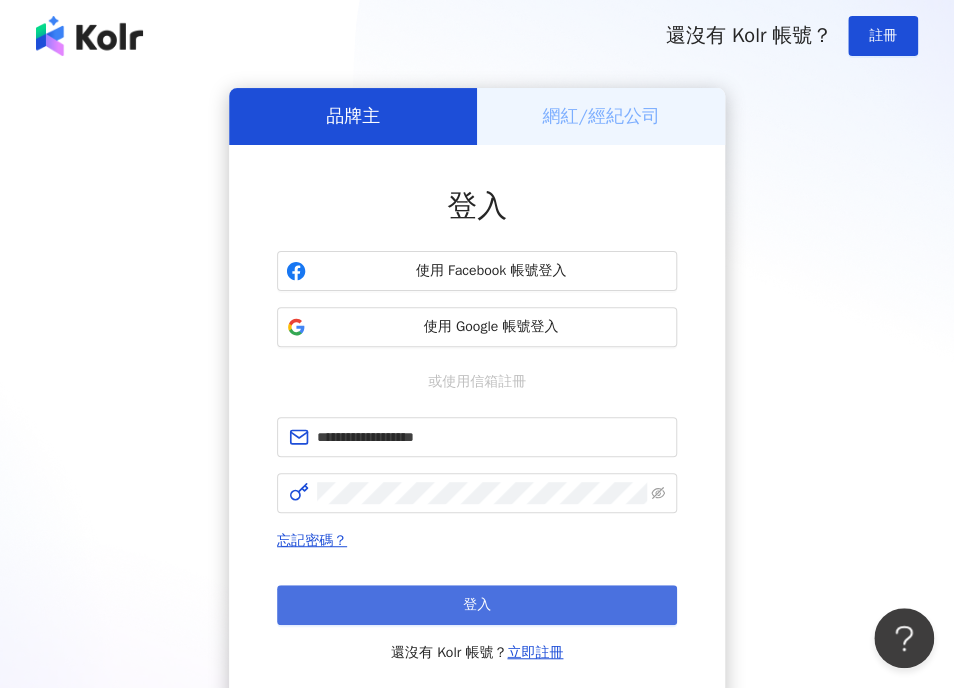 click on "登入" at bounding box center [477, 605] 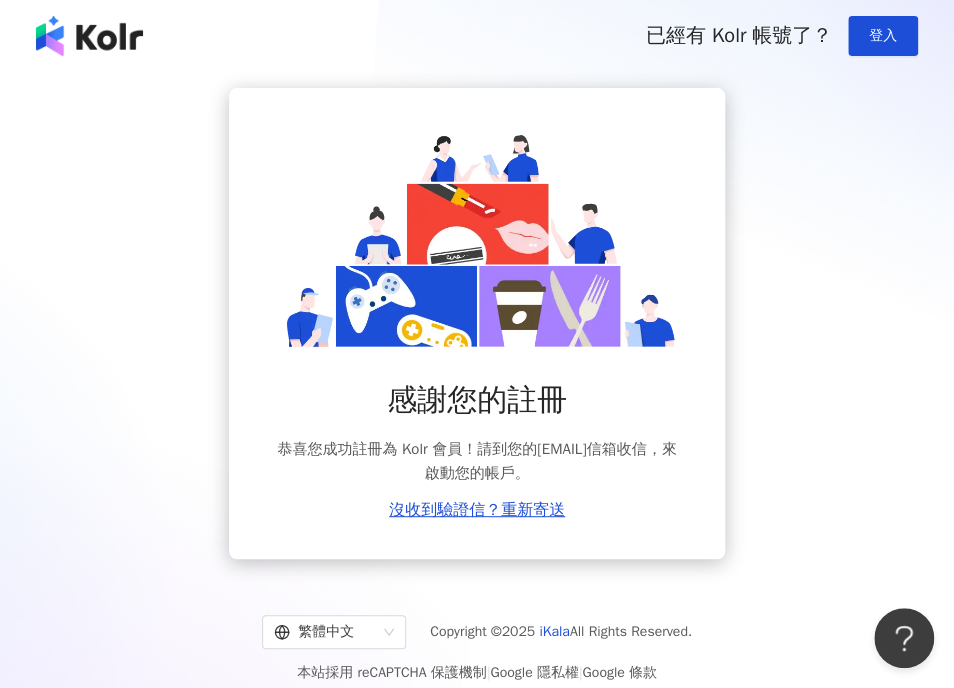 drag, startPoint x: 932, startPoint y: 164, endPoint x: 918, endPoint y: 177, distance: 19.104973 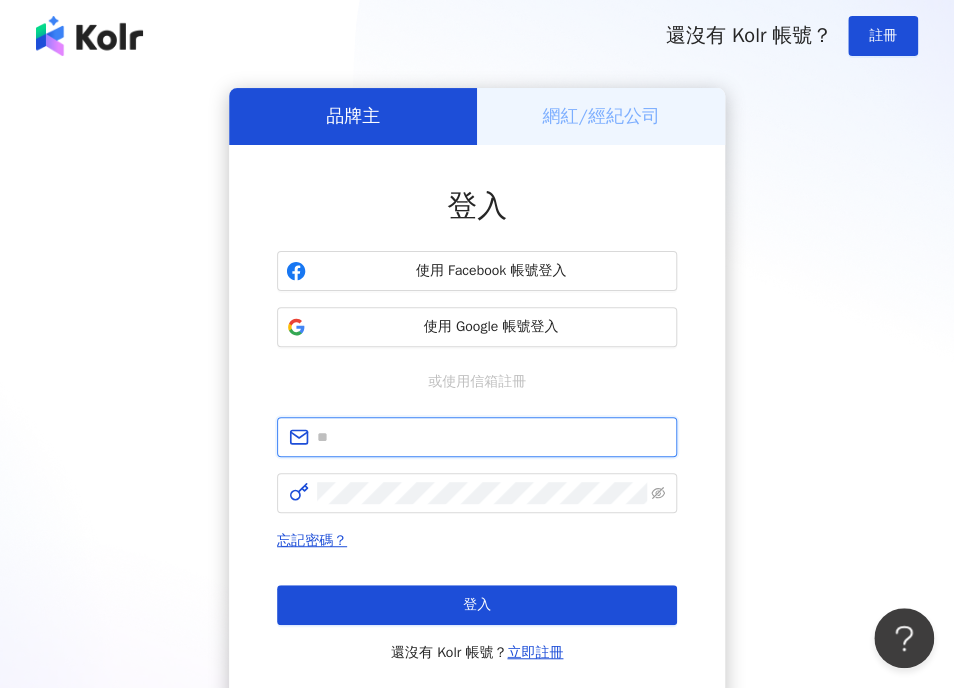 click at bounding box center (491, 437) 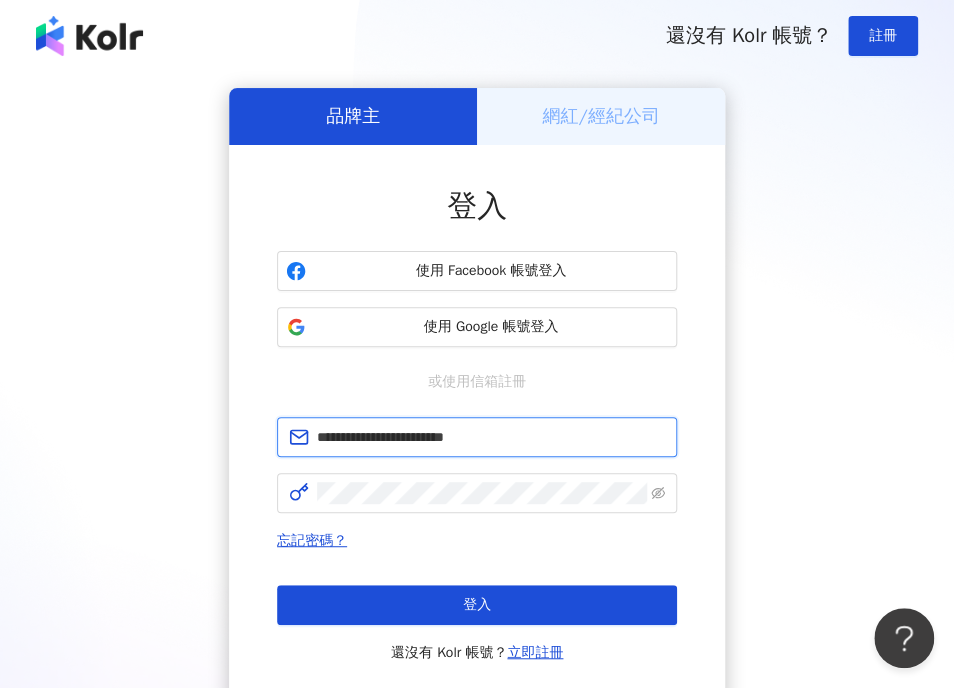 type on "**********" 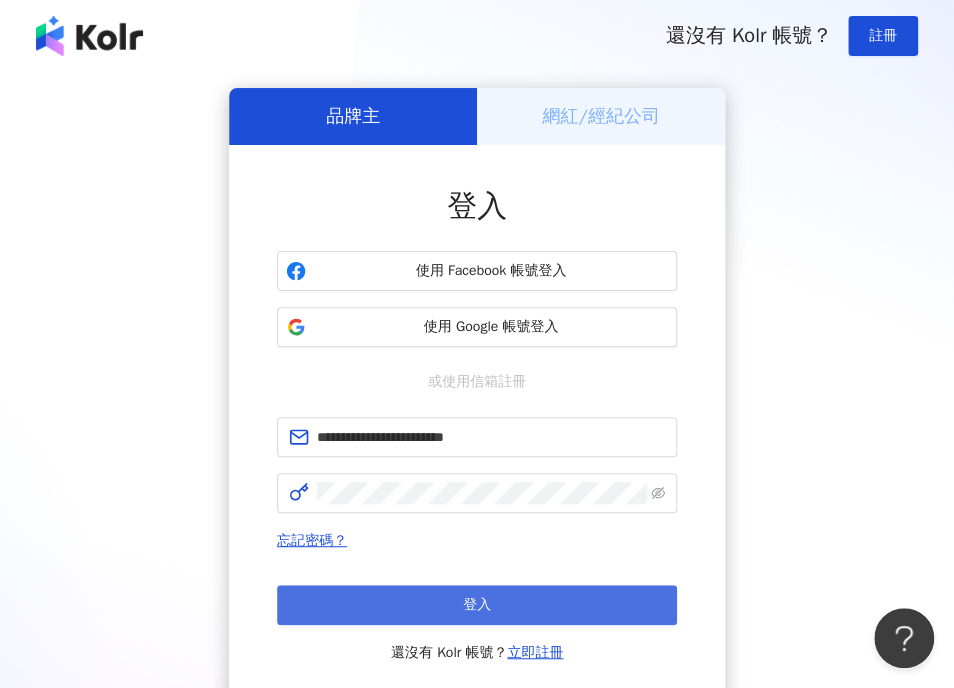 click on "登入" at bounding box center (477, 605) 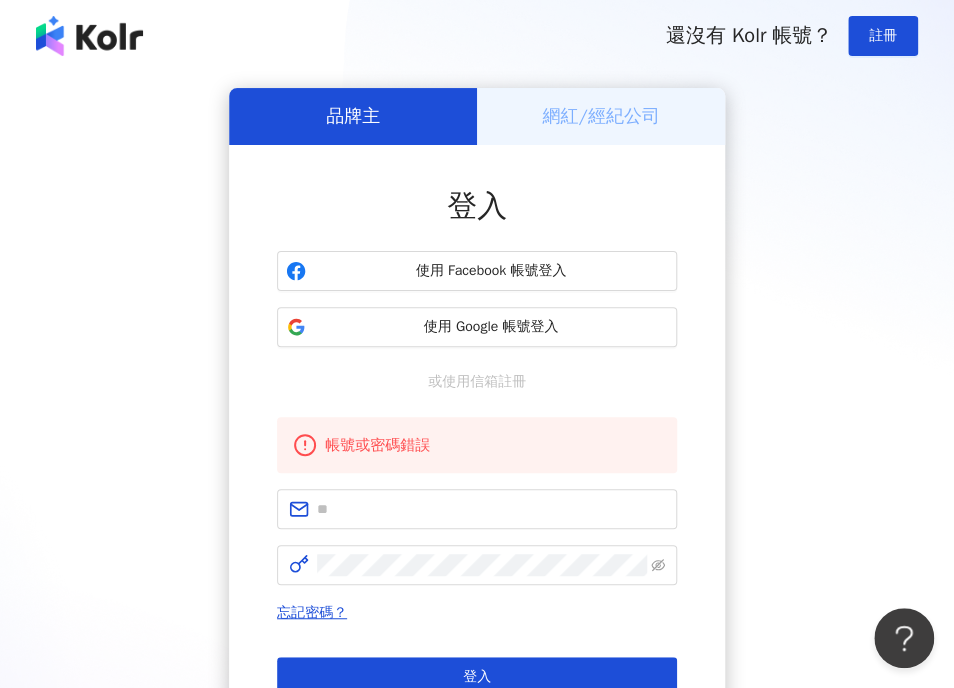 click on "品牌主 網紅/經紀公司 登入 使用 Facebook 帳號登入 使用 Google 帳號登入 或使用信箱註冊 帳號或密碼錯誤 忘記密碼？ 登入 還沒有 Kolr 帳號？ 立即註冊" at bounding box center [477, 432] 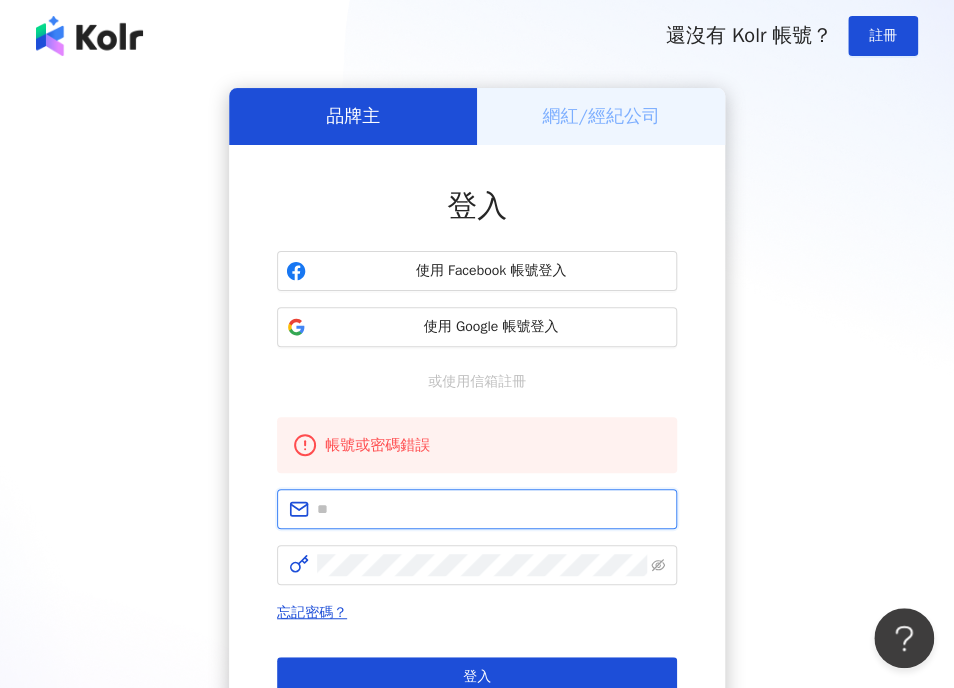 click at bounding box center [491, 509] 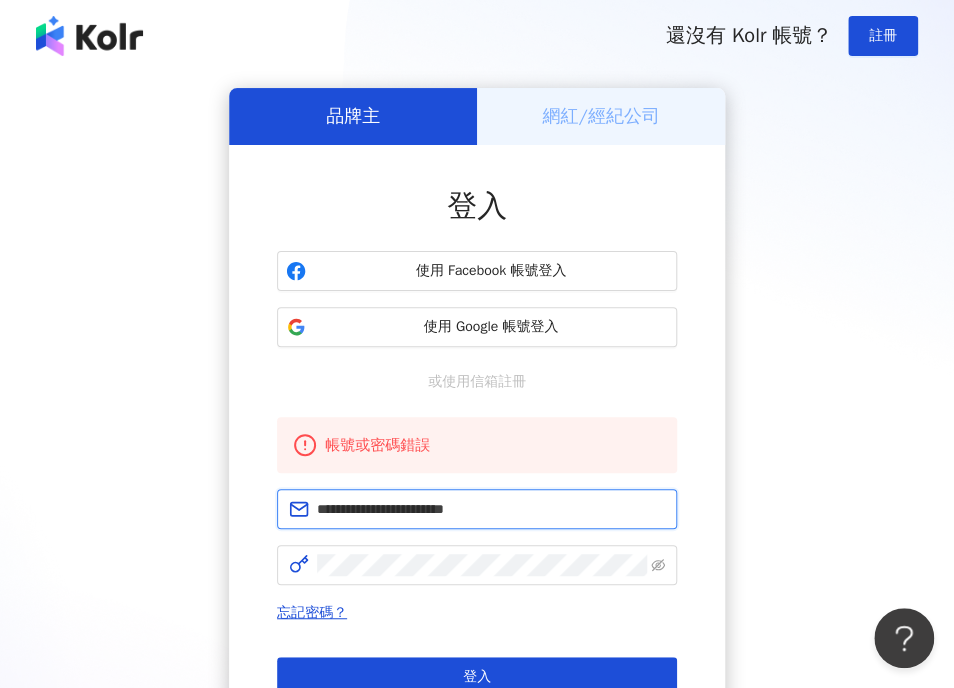 type on "**********" 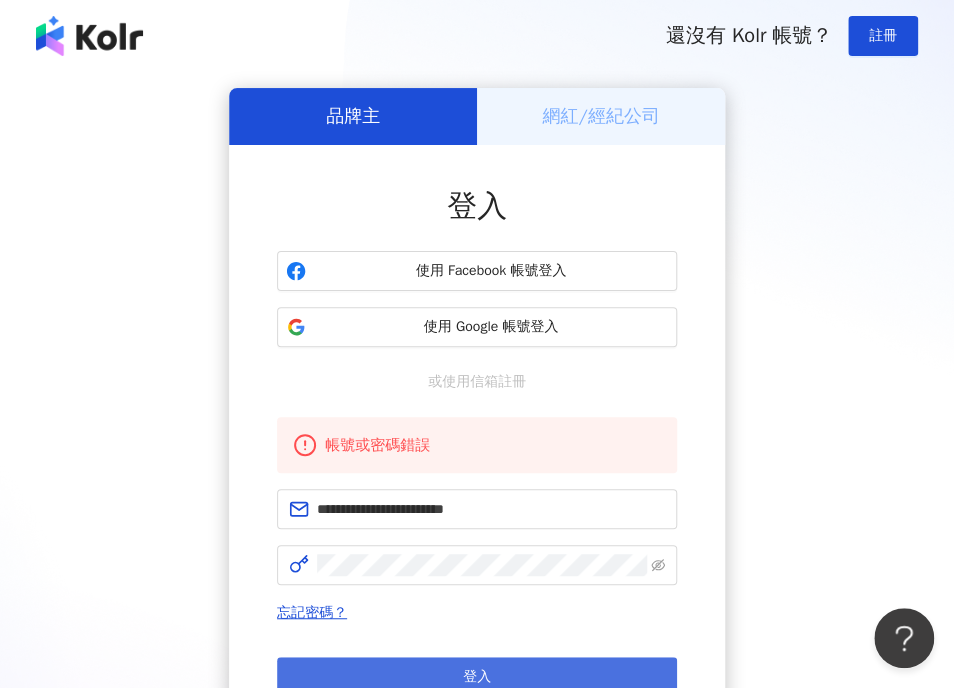 click on "登入" at bounding box center [477, 677] 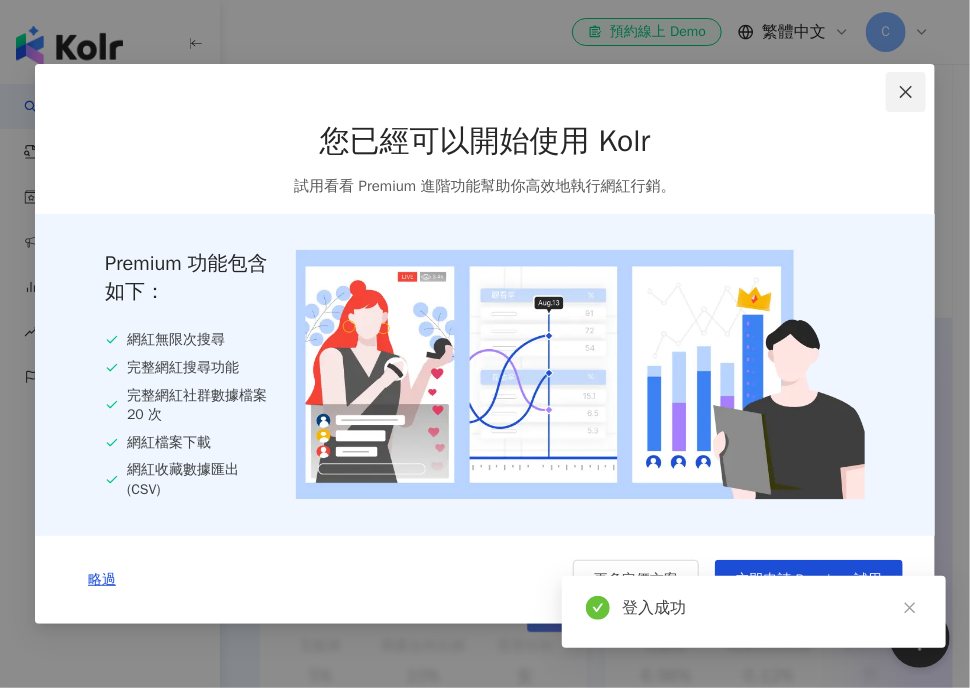 click at bounding box center [906, 92] 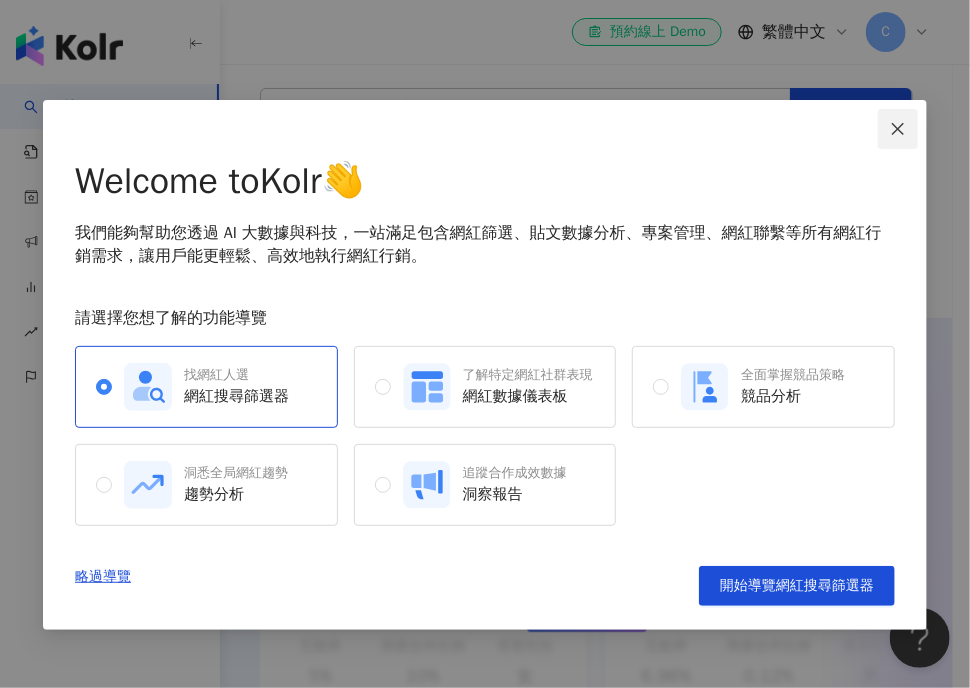 click 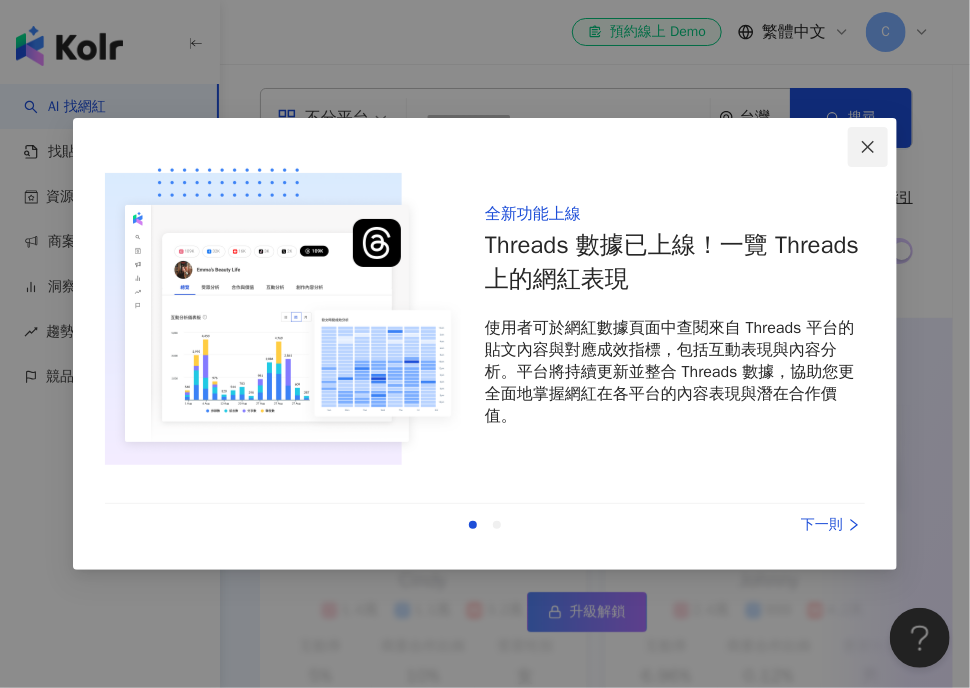 click 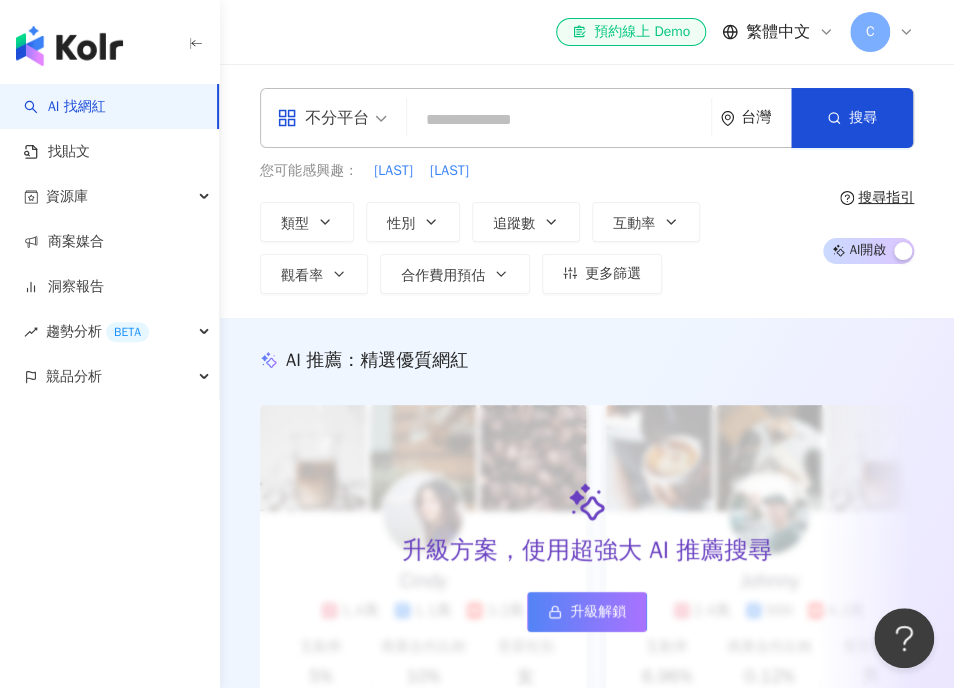 click on "C" at bounding box center [870, 32] 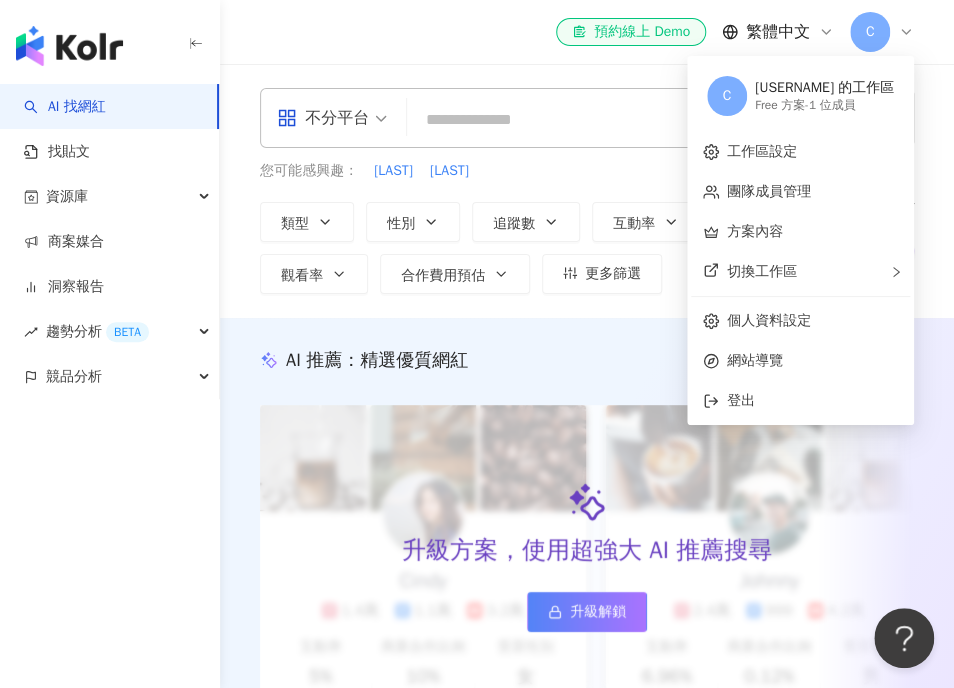 click at bounding box center [559, 120] 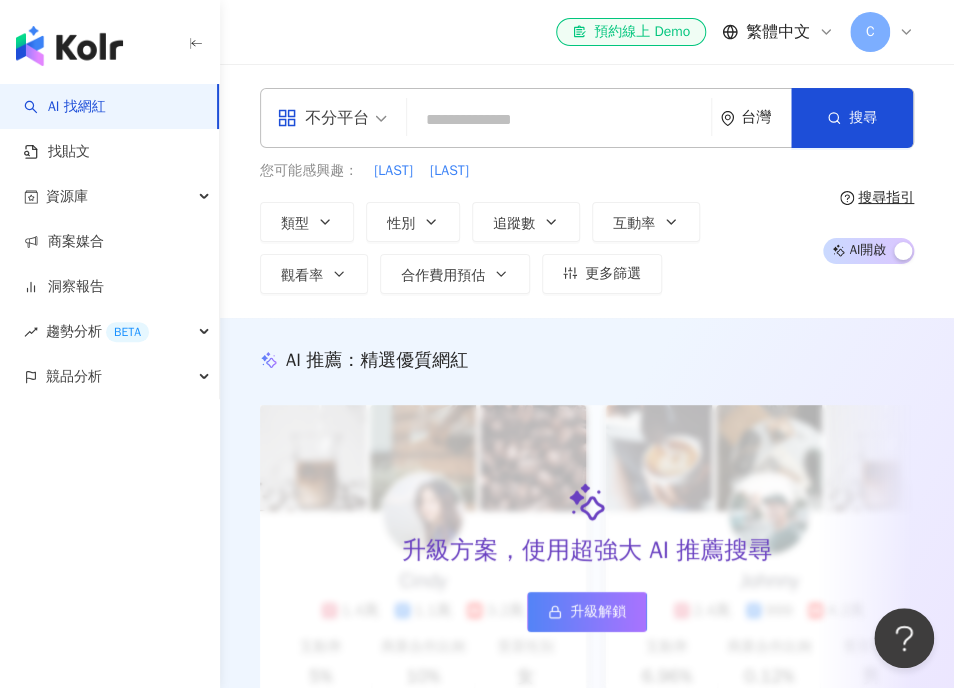 click on "el-icon-cs 預約線上 Demo 繁體中文 C" at bounding box center (587, 32) 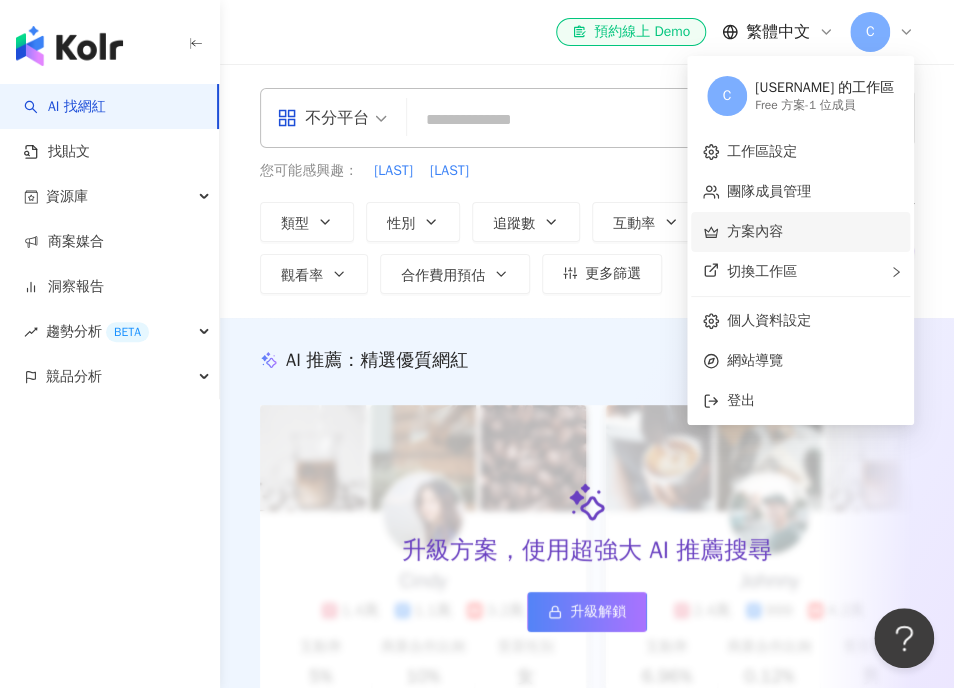 click on "方案內容" at bounding box center [755, 231] 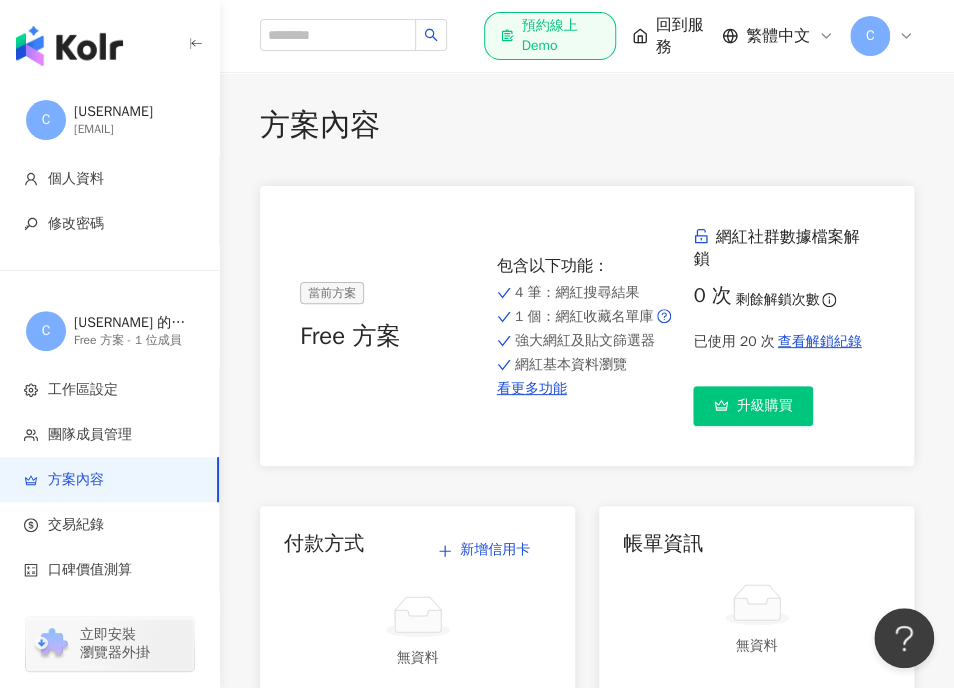 click on "C" at bounding box center [870, 36] 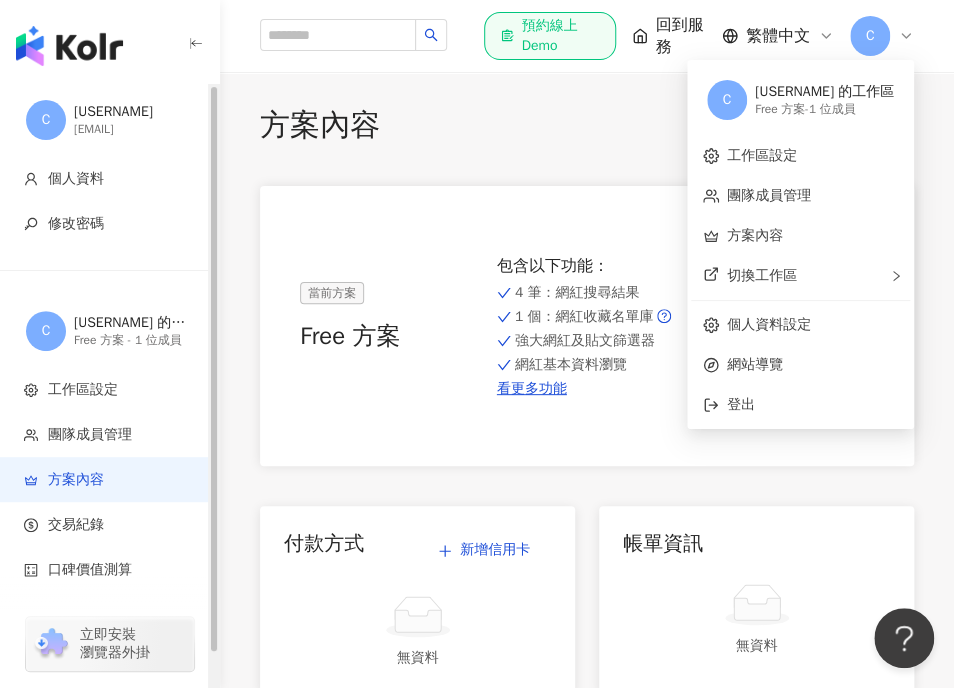 click on "C" at bounding box center (46, 120) 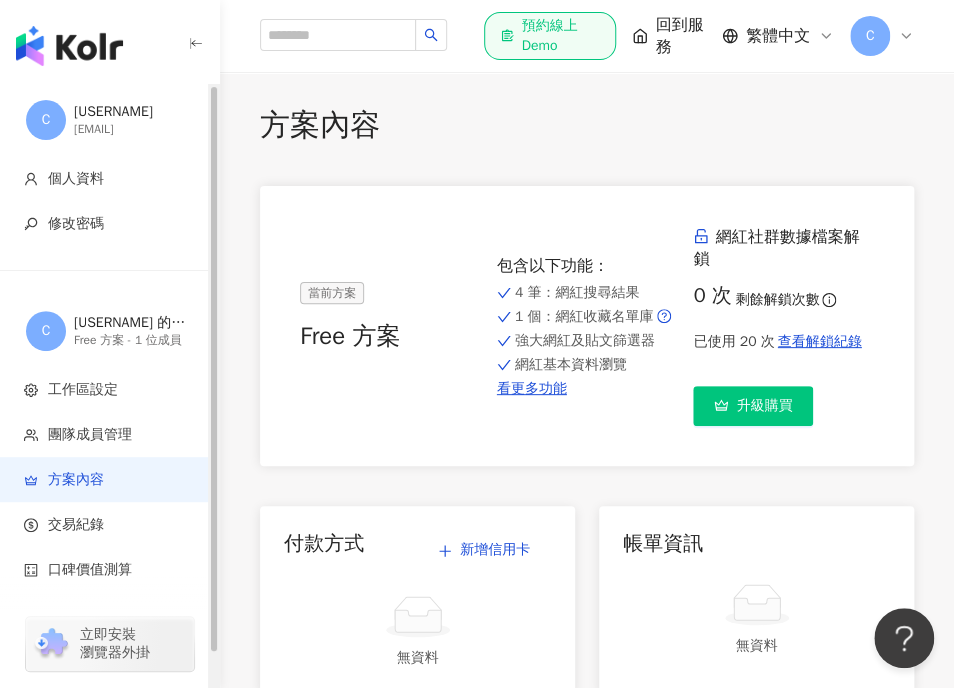 click on "C" at bounding box center [46, 120] 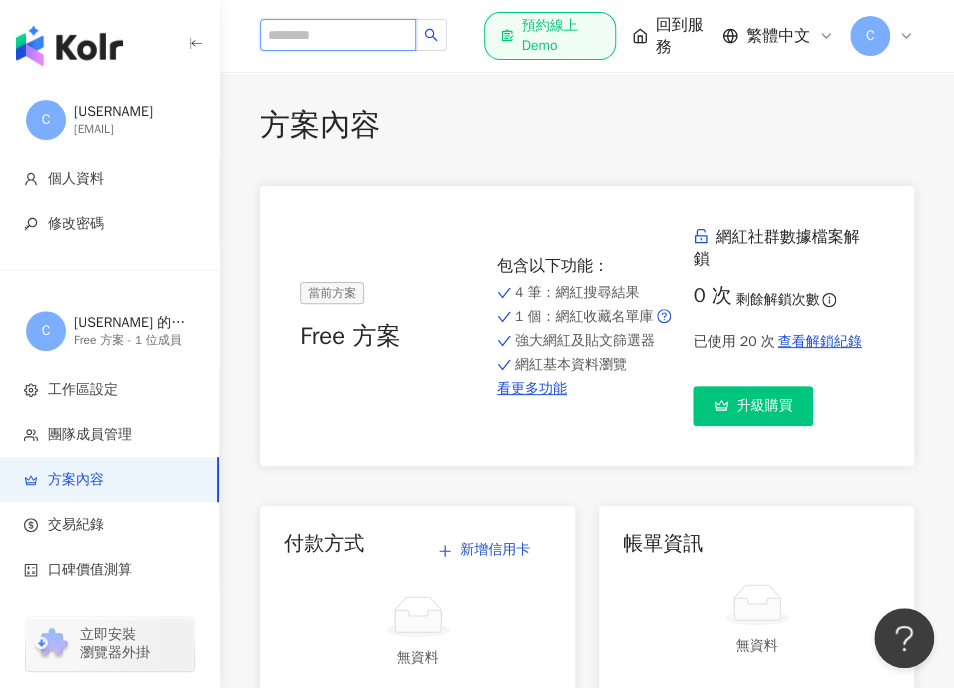 click at bounding box center (338, 35) 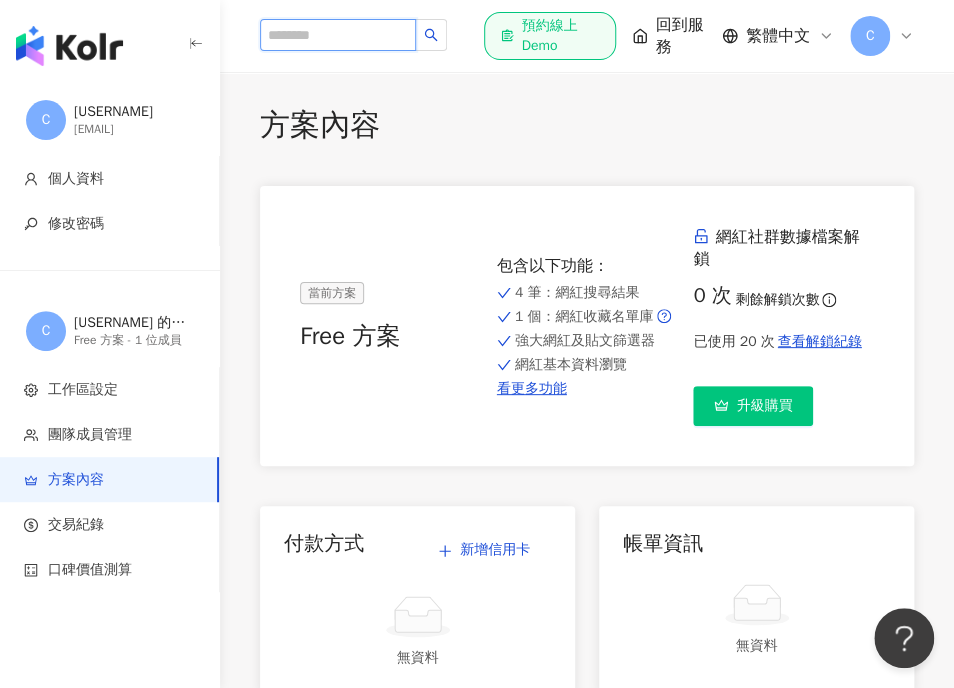 paste on "**********" 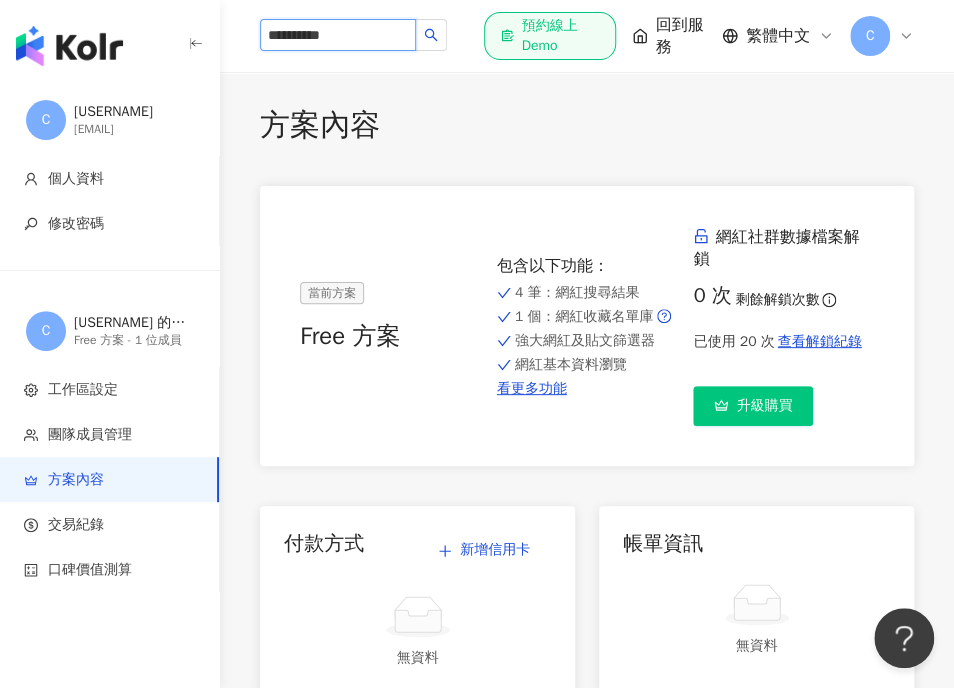 type on "**********" 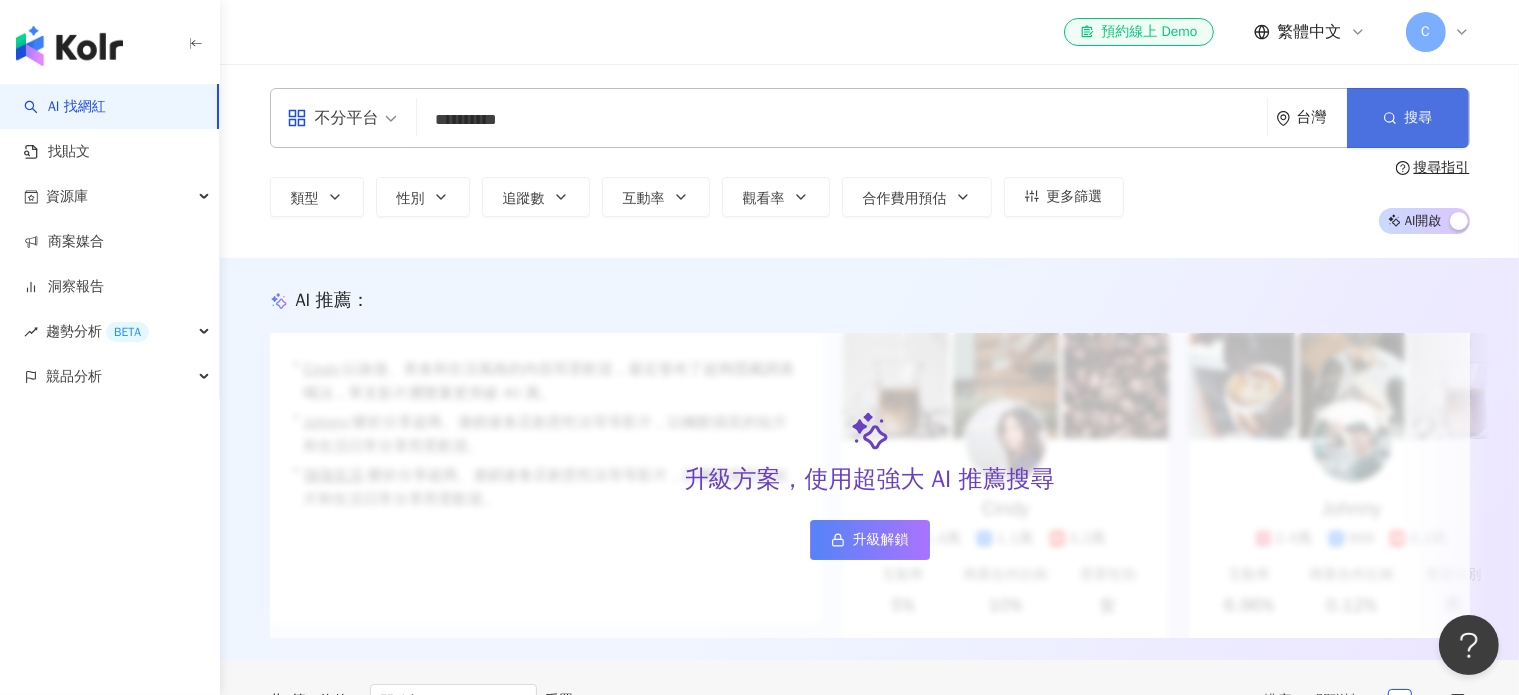 click 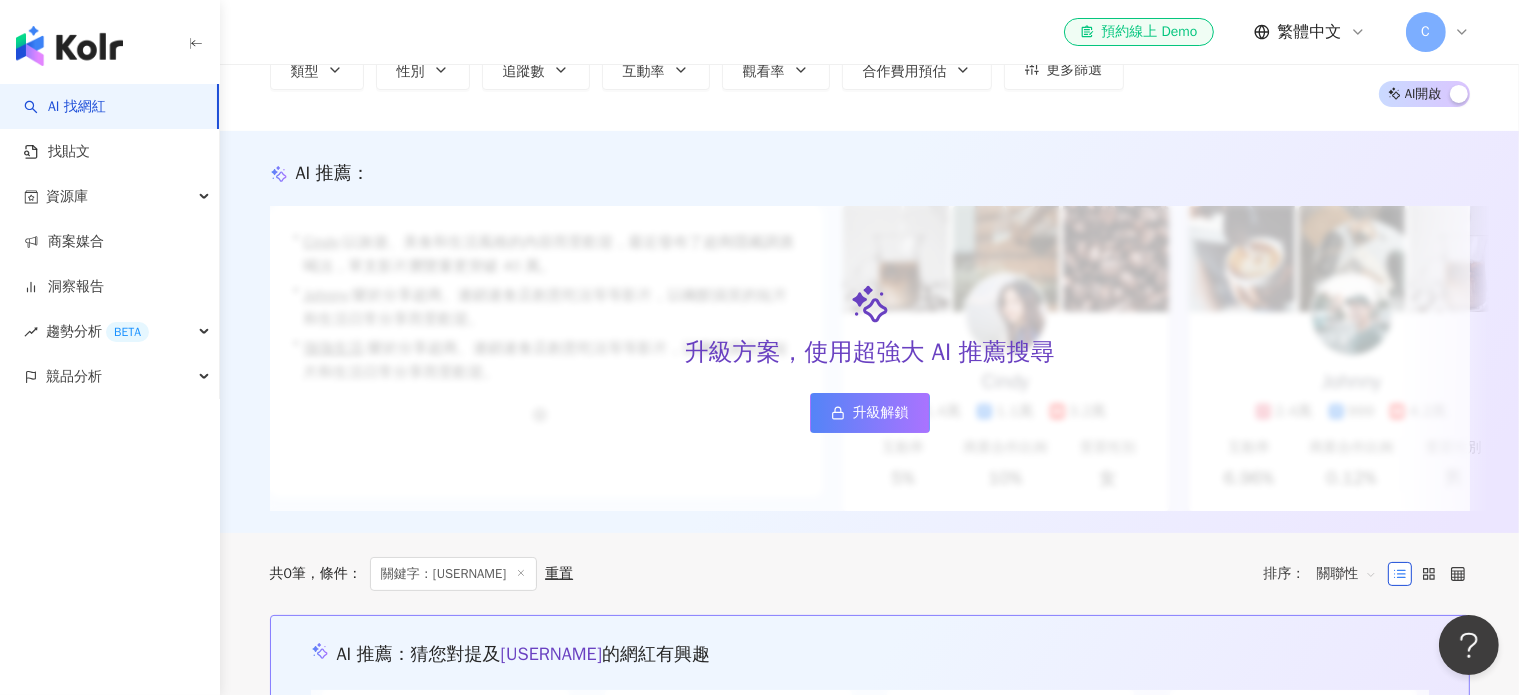 scroll, scrollTop: 0, scrollLeft: 0, axis: both 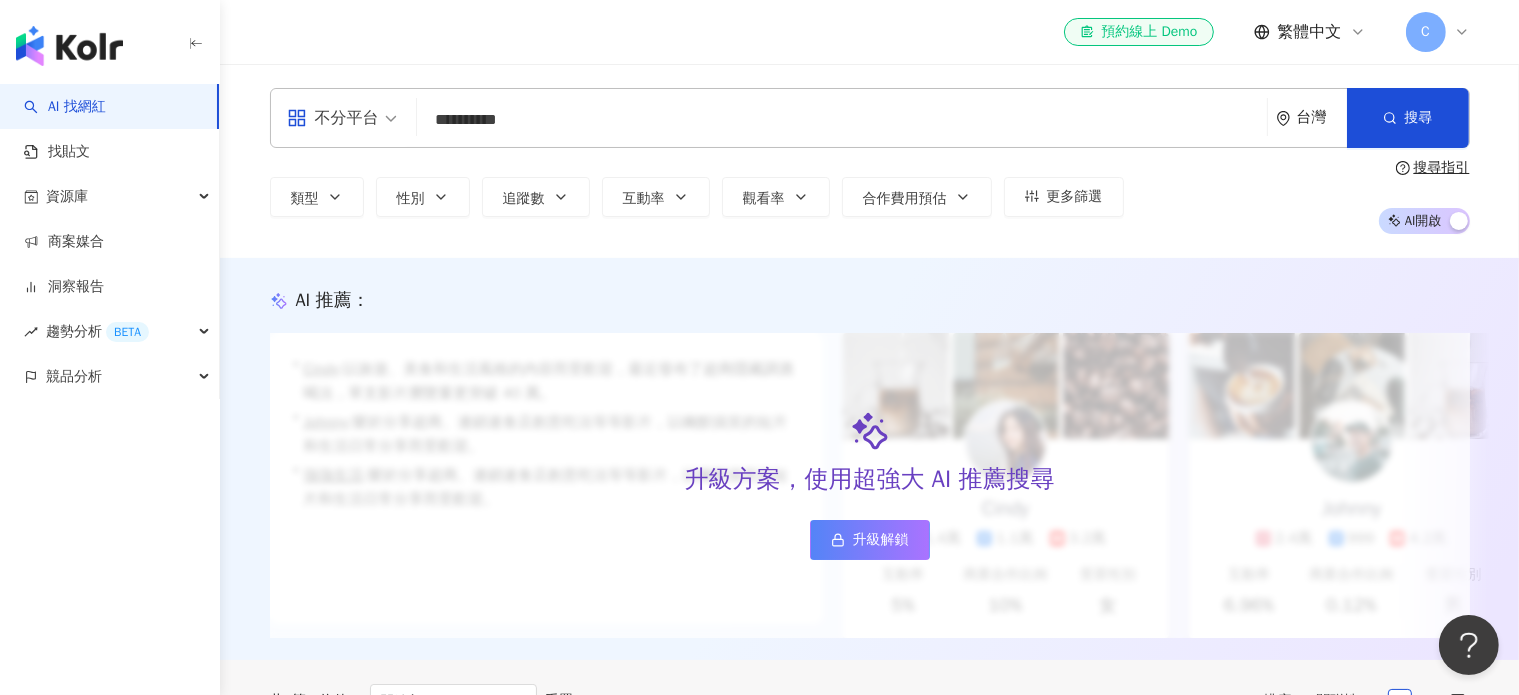 click at bounding box center (69, 46) 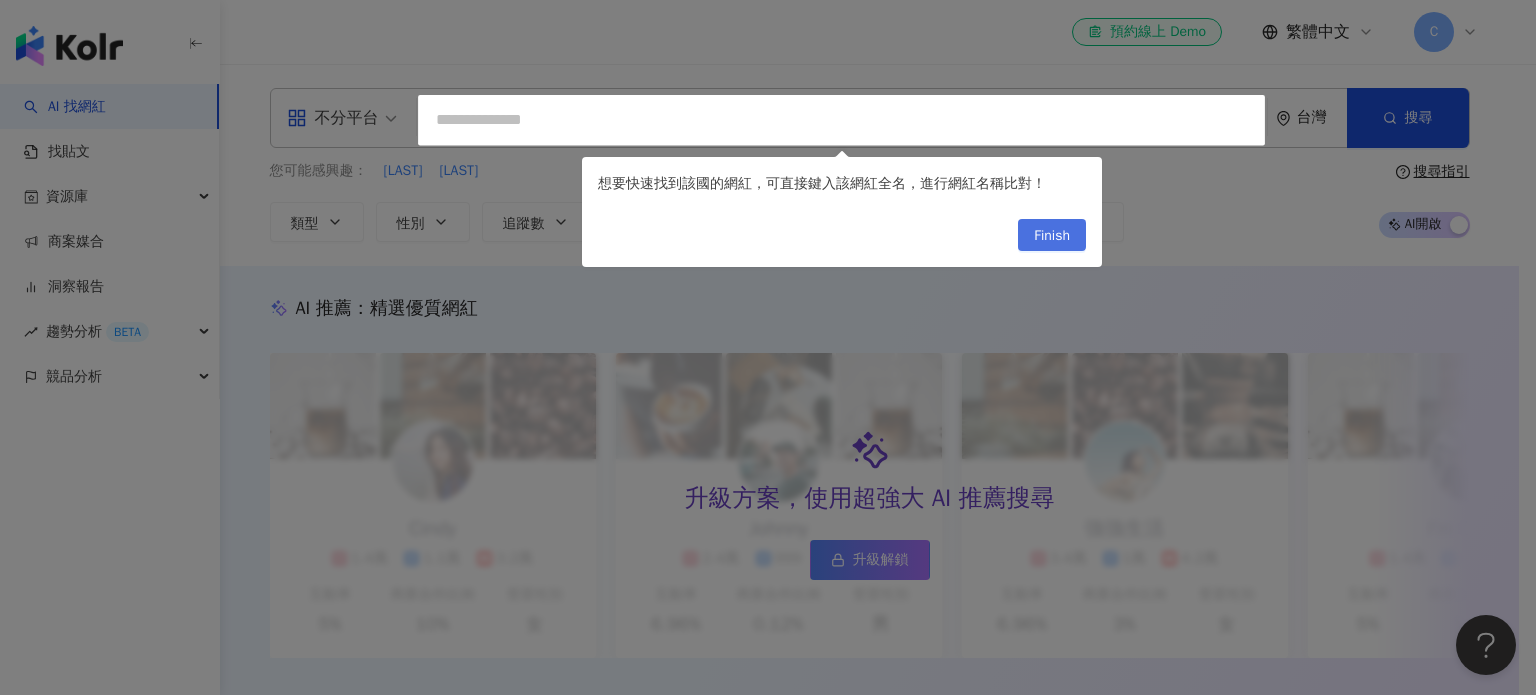 click on "Finish" at bounding box center [1052, 236] 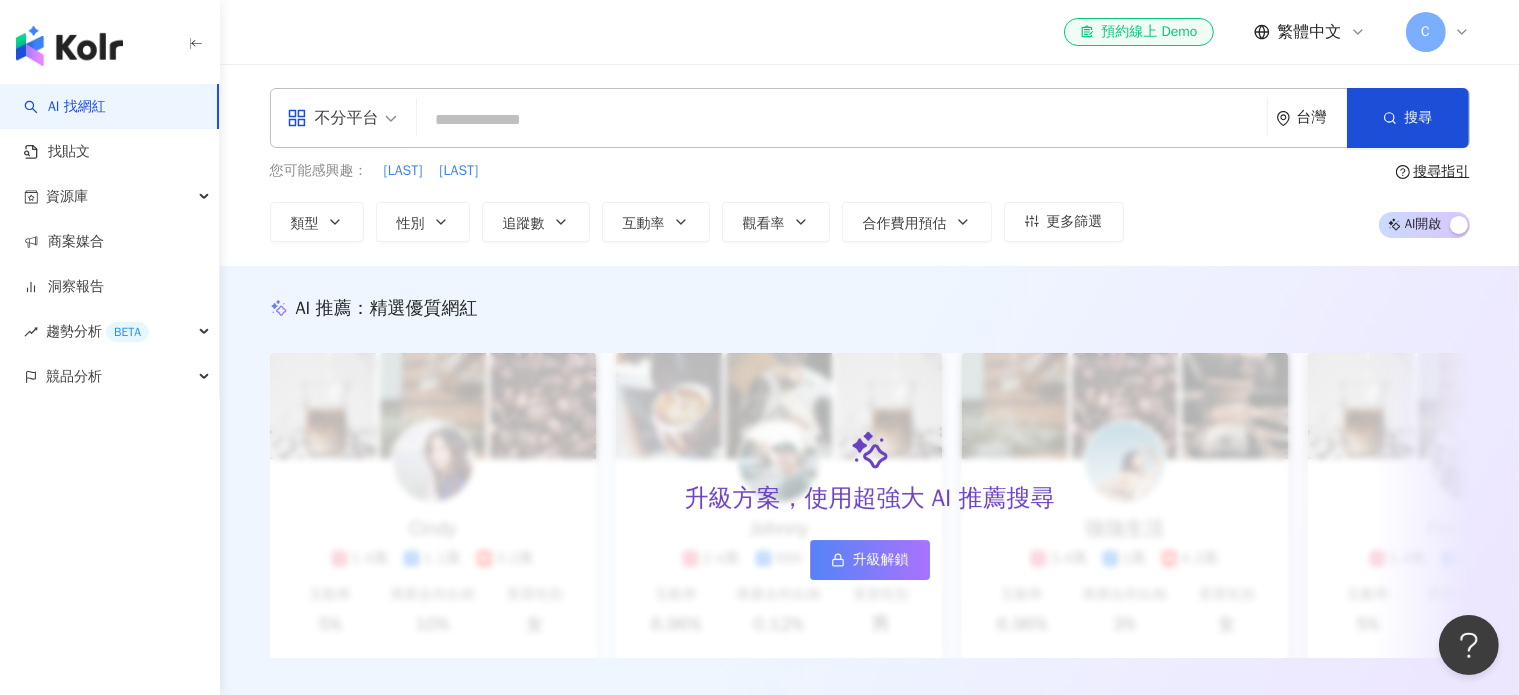 click at bounding box center [842, 120] 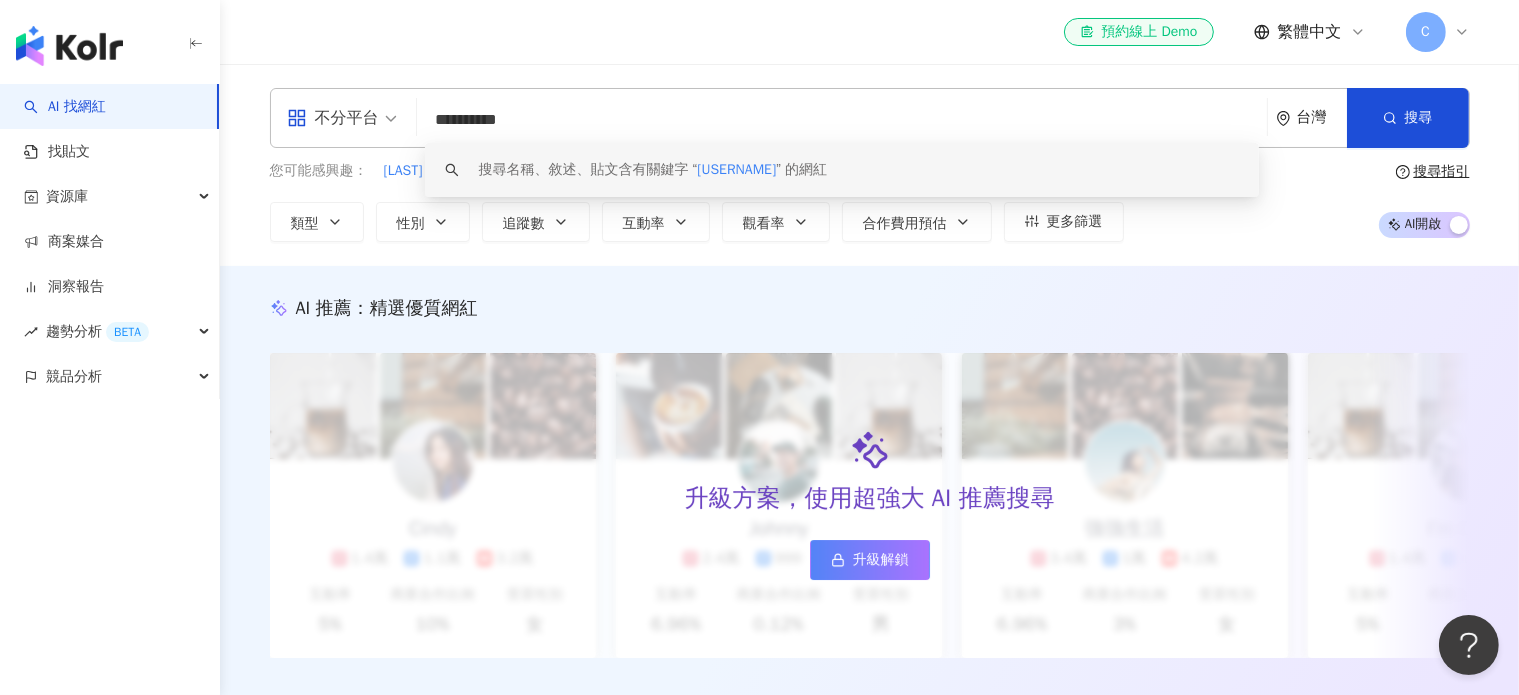 click on "搜尋名稱、敘述、貼文含有關鍵字 “ yuta208817 ” 的網紅" at bounding box center (842, 170) 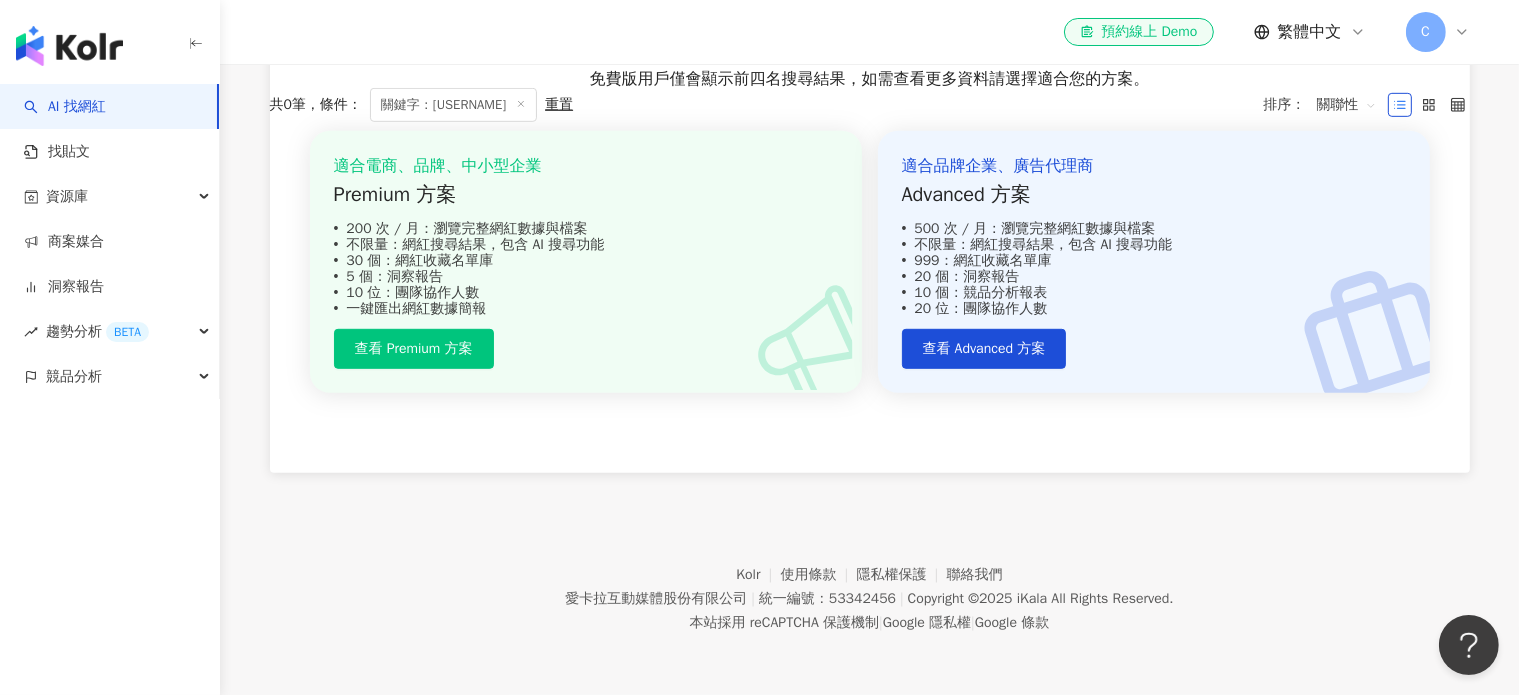 scroll, scrollTop: 0, scrollLeft: 0, axis: both 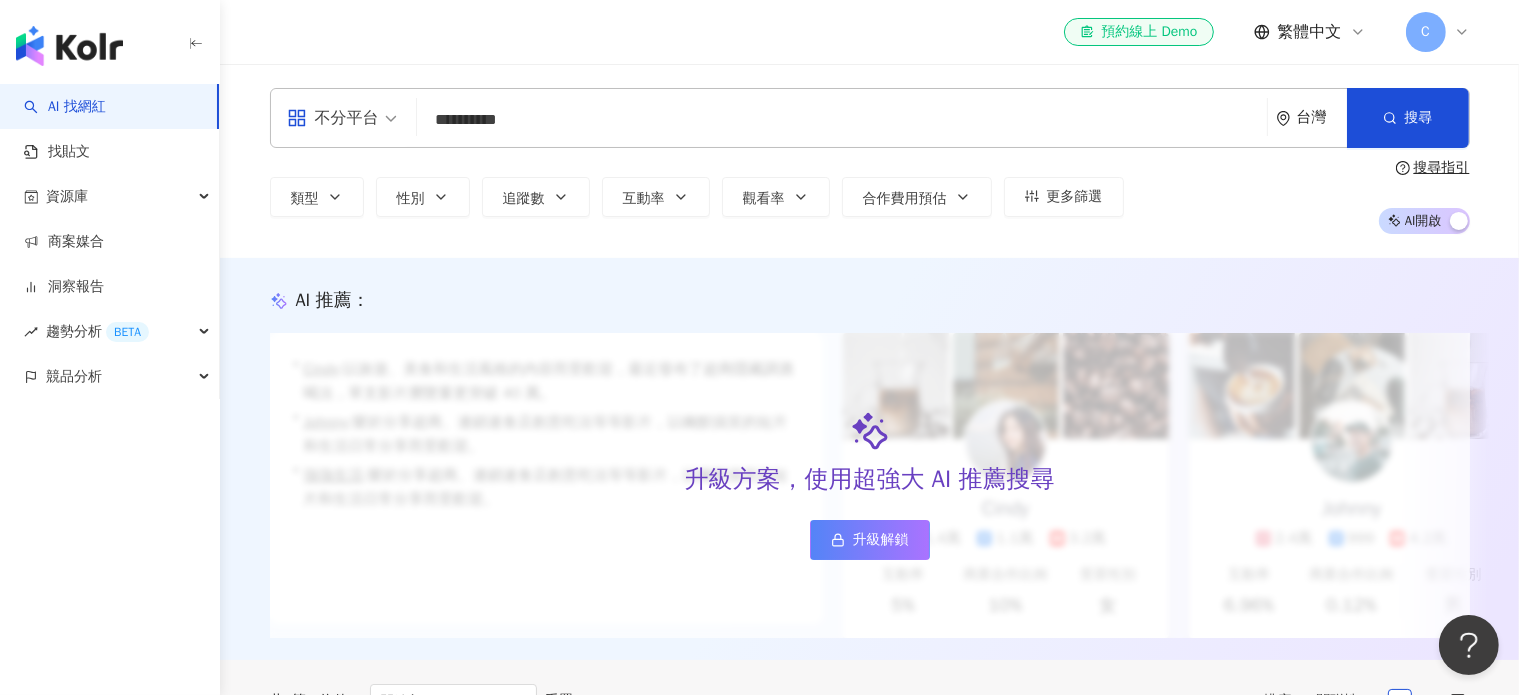 click on "AI  開啟 AI  關閉" at bounding box center [1424, 221] 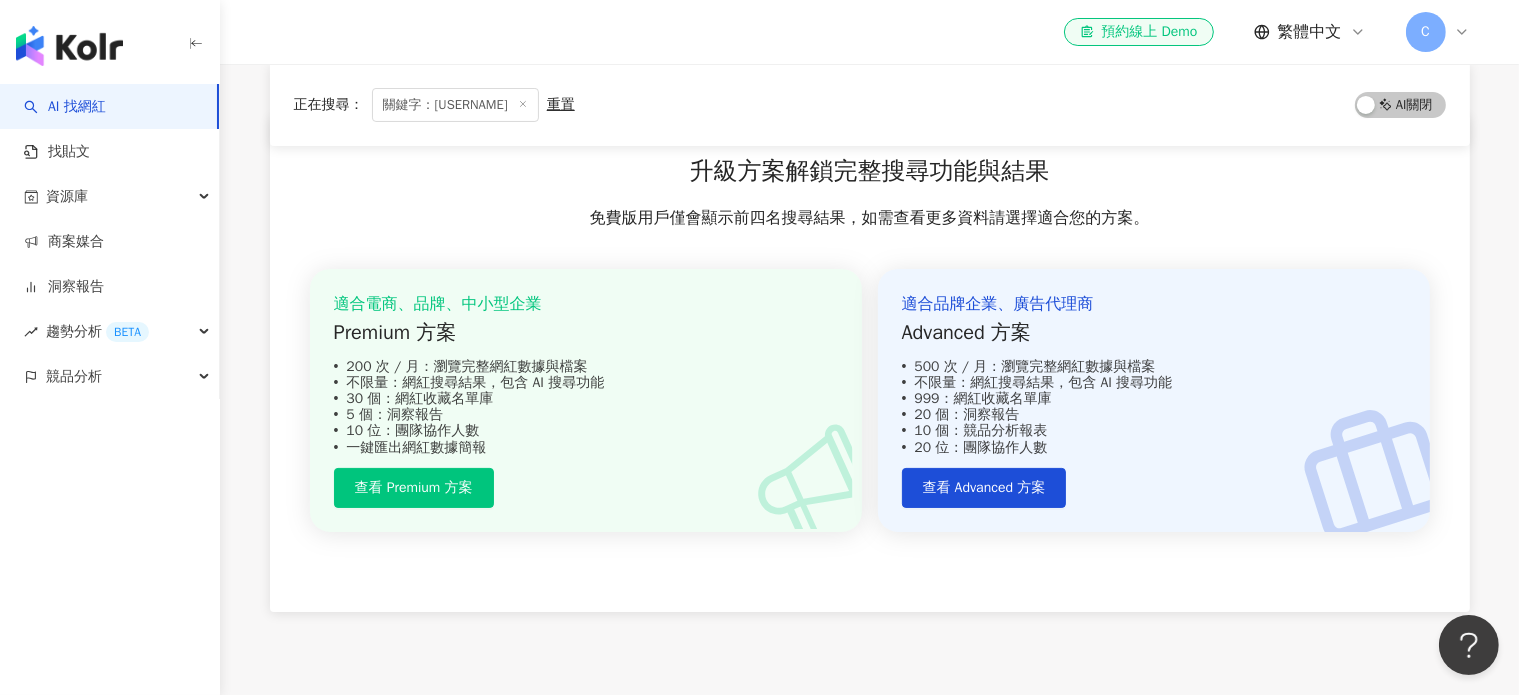 scroll, scrollTop: 412, scrollLeft: 0, axis: vertical 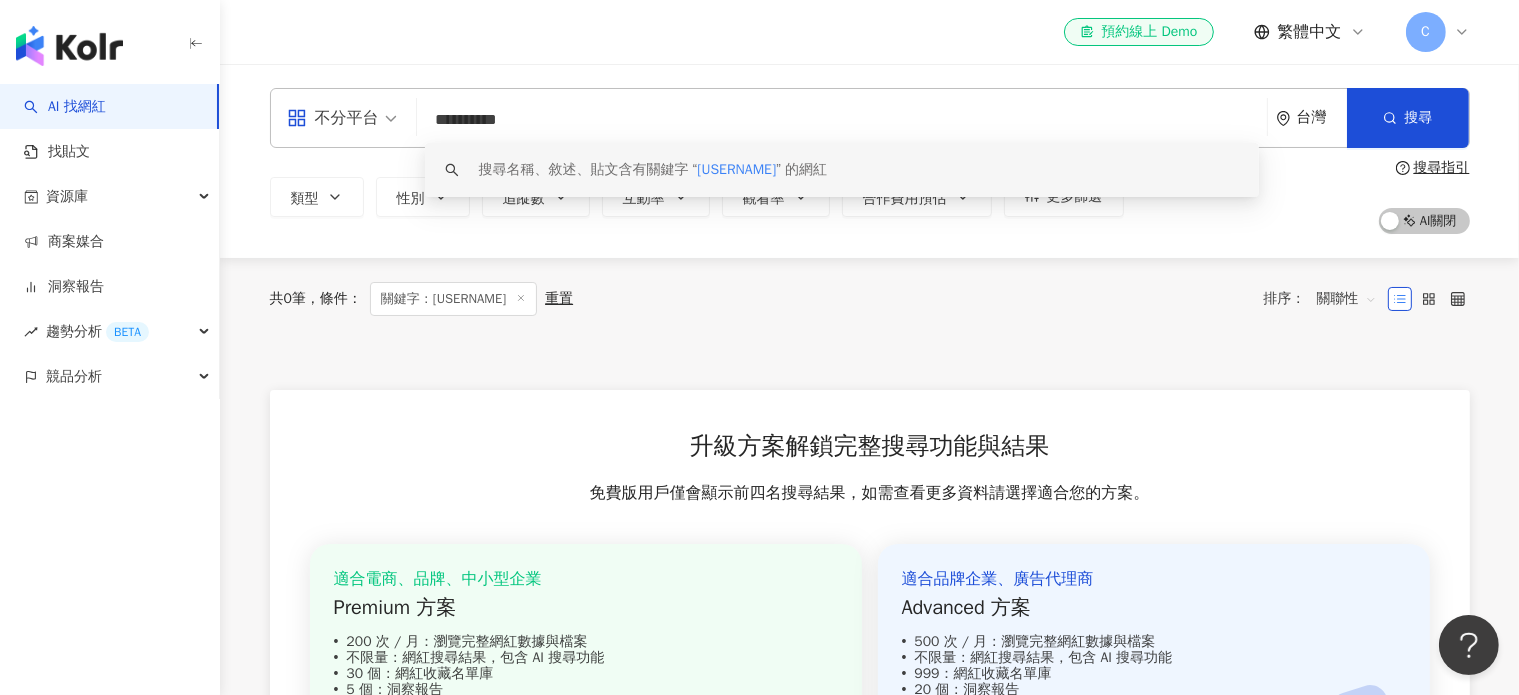 drag, startPoint x: 720, startPoint y: 125, endPoint x: 404, endPoint y: 136, distance: 316.1914 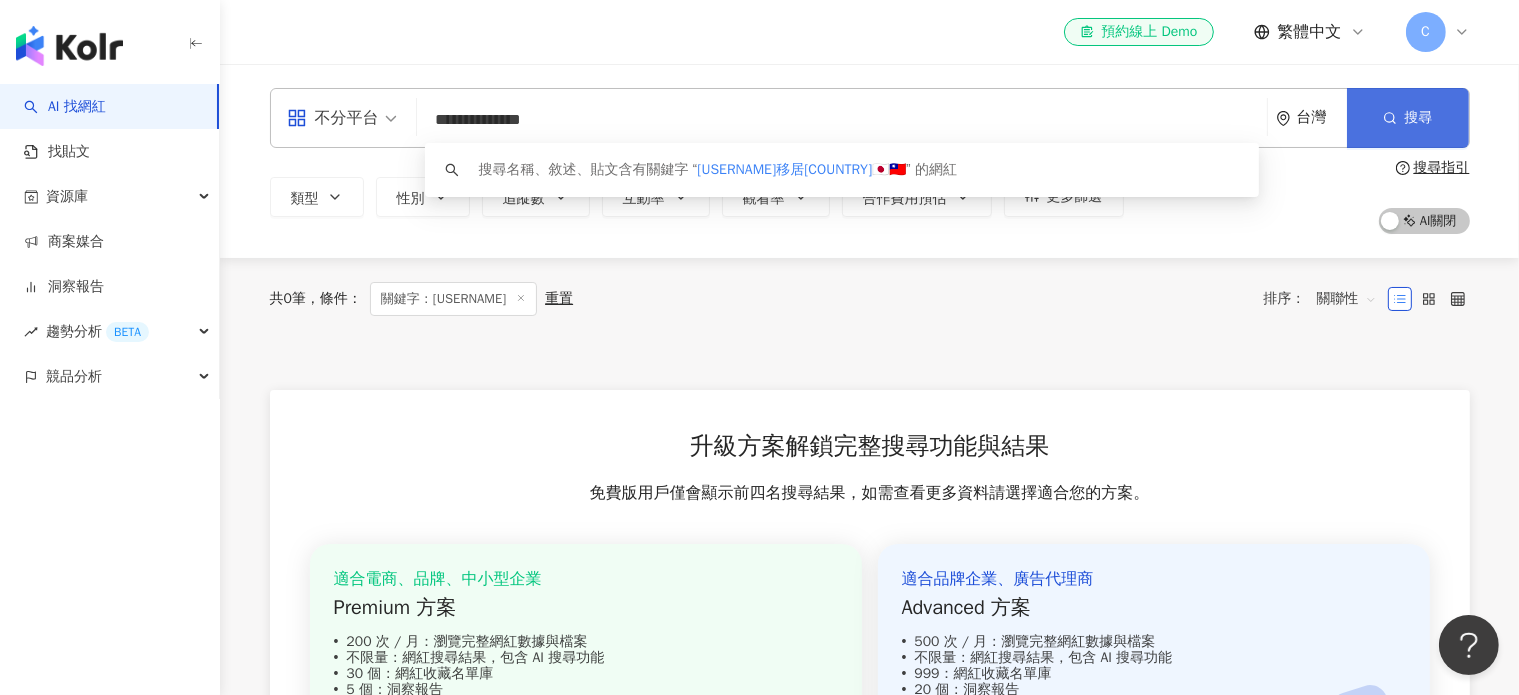 type on "**********" 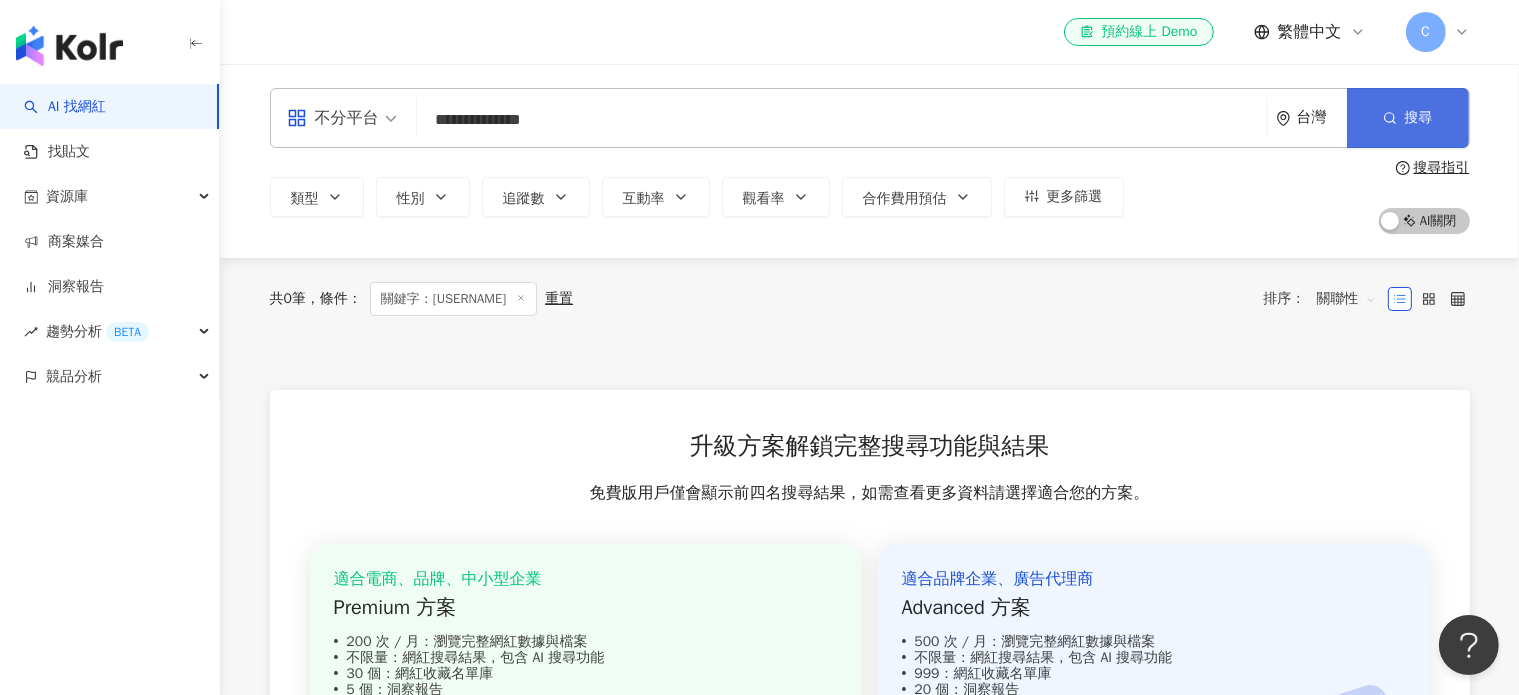 click on "搜尋" at bounding box center (1419, 118) 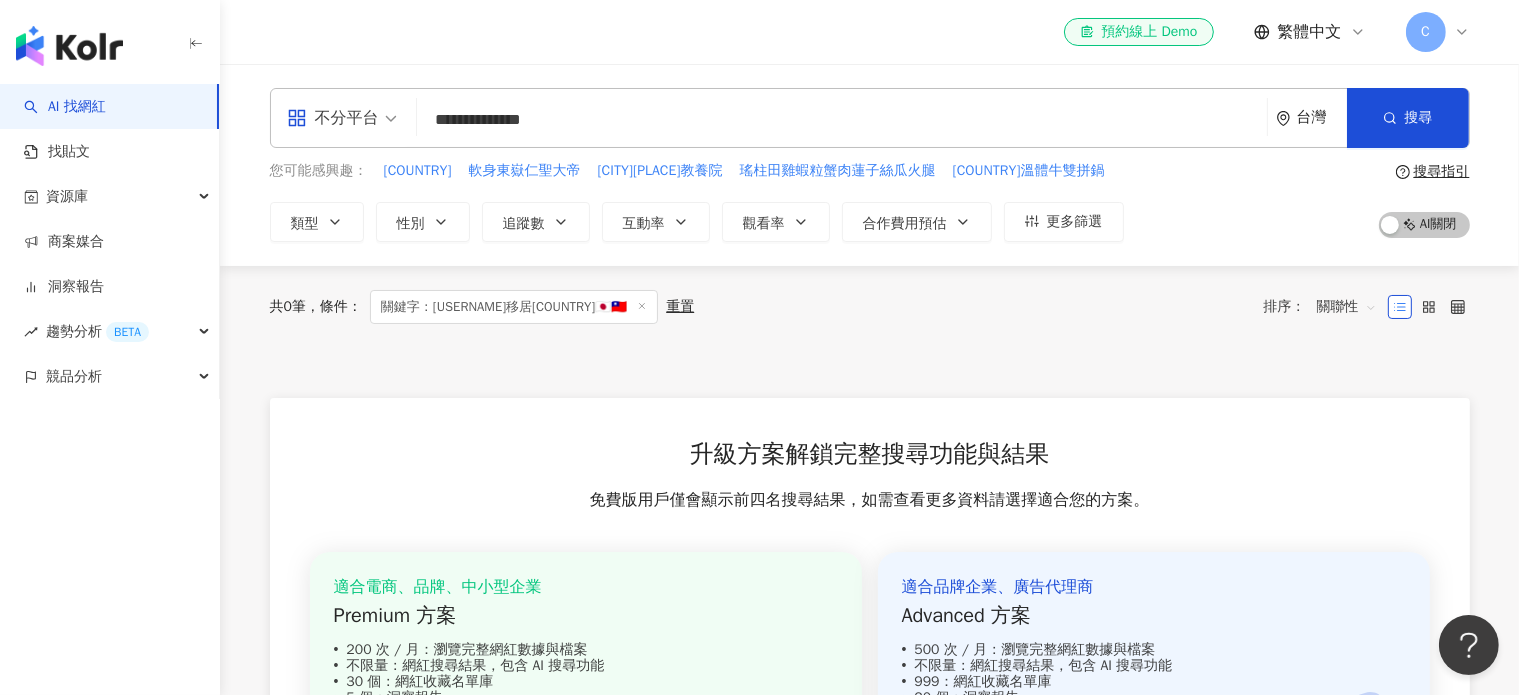 click on "重置" at bounding box center [680, 307] 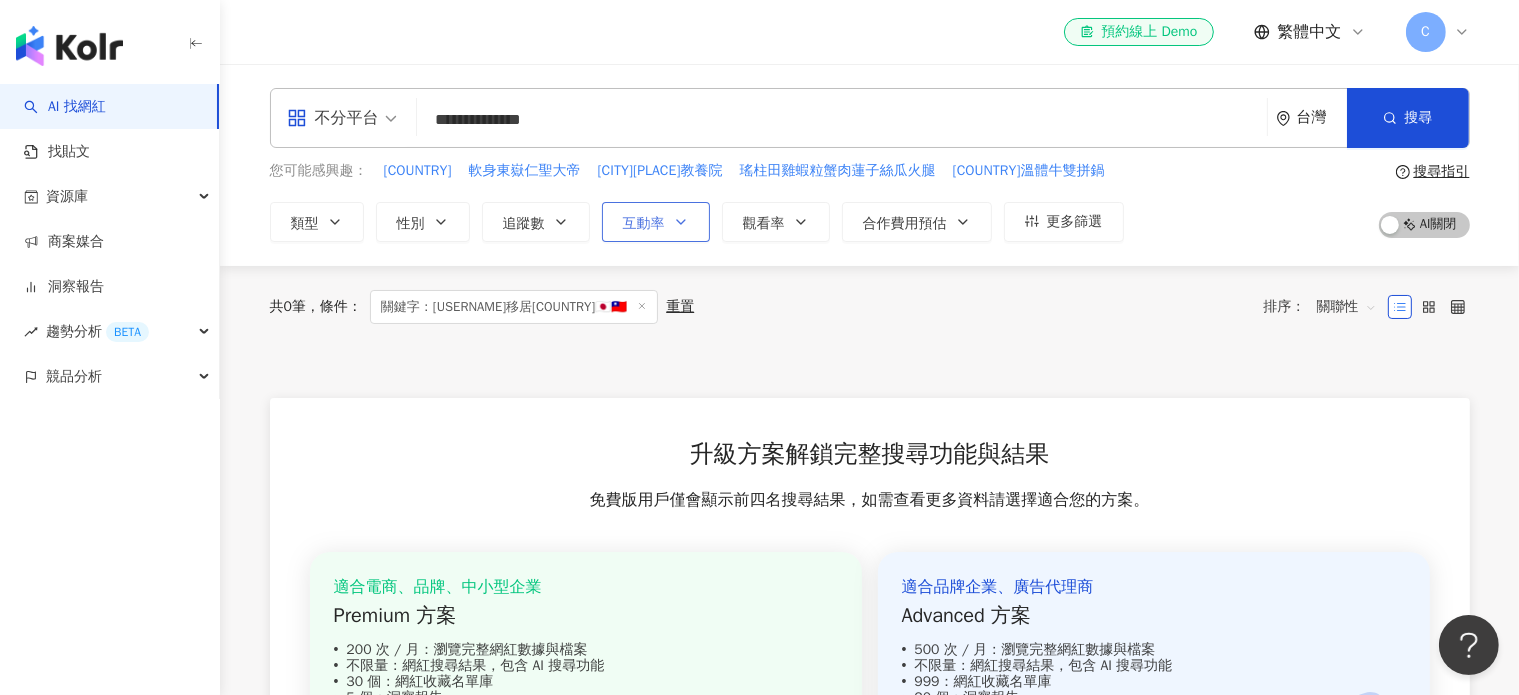 type 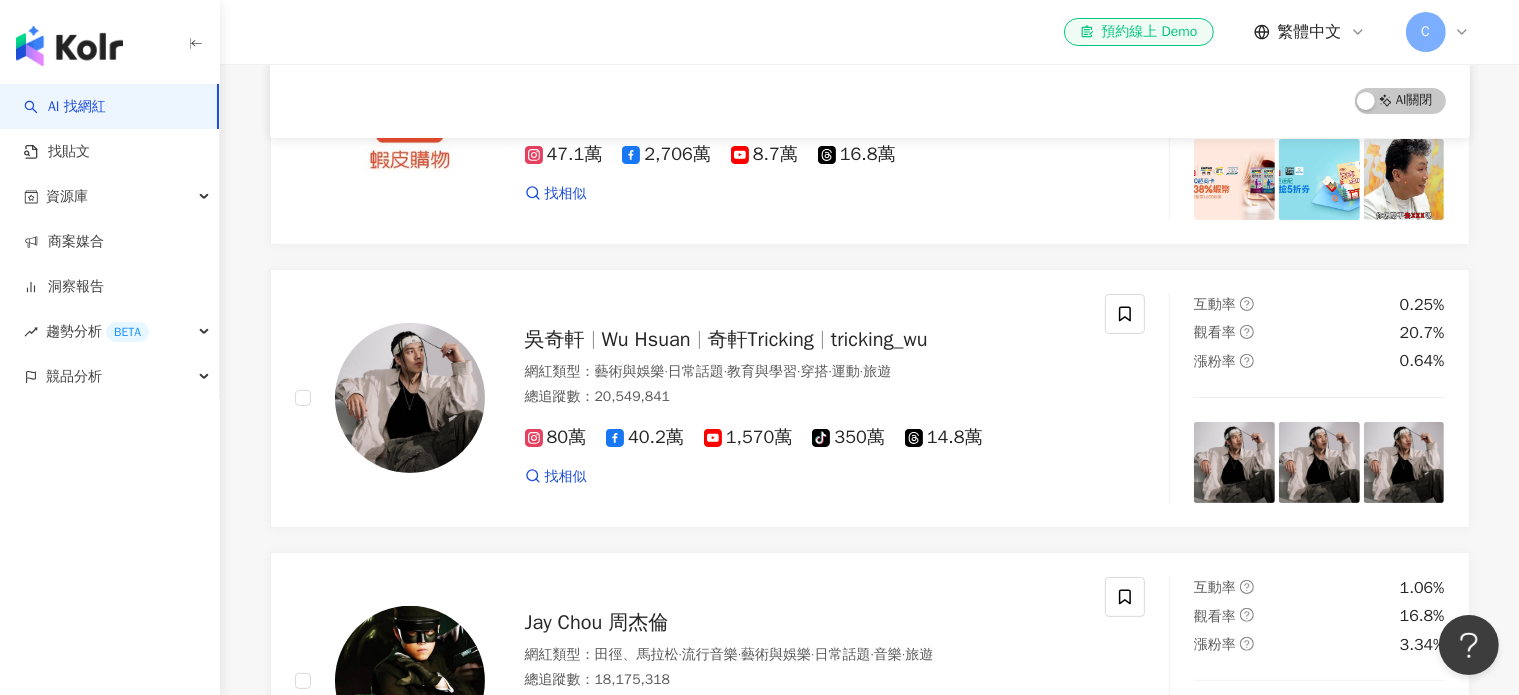 scroll, scrollTop: 362, scrollLeft: 0, axis: vertical 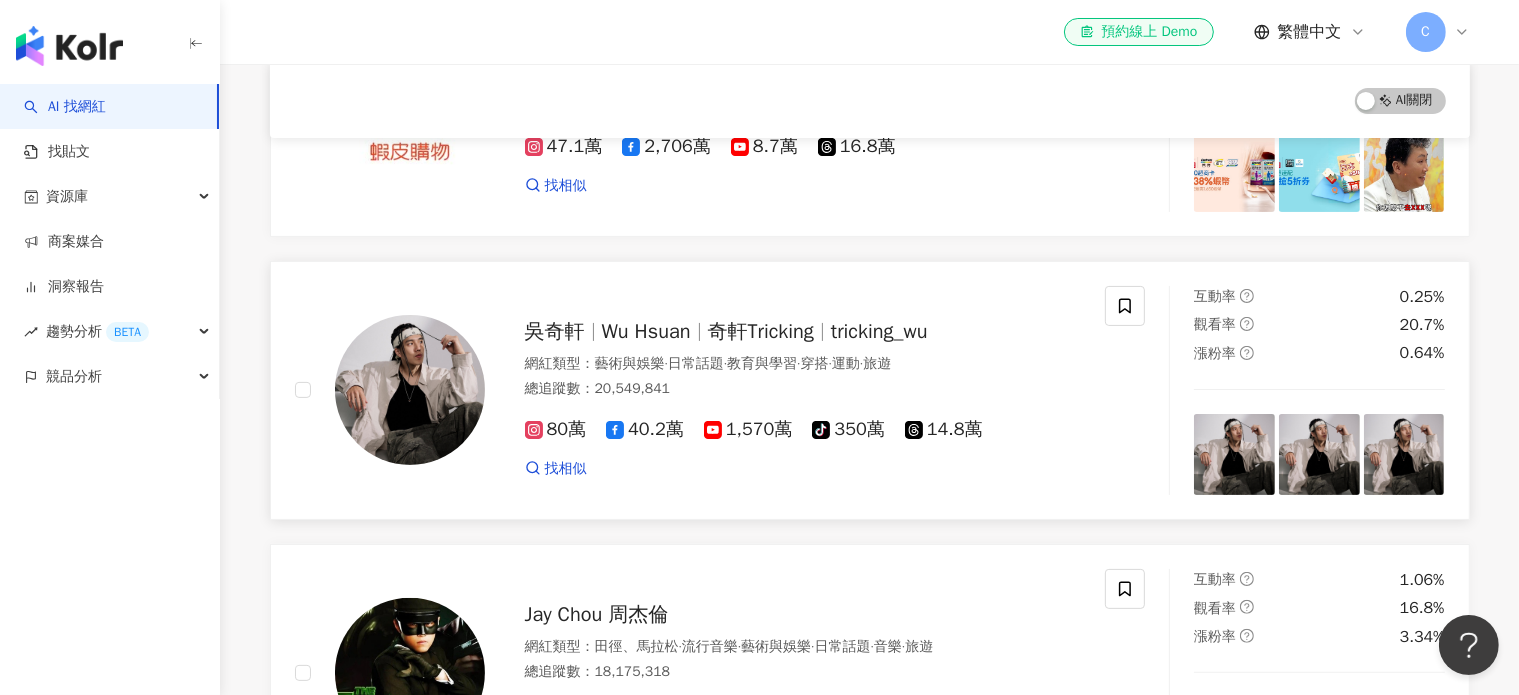 click on "Wu Hsuan" at bounding box center [655, 331] 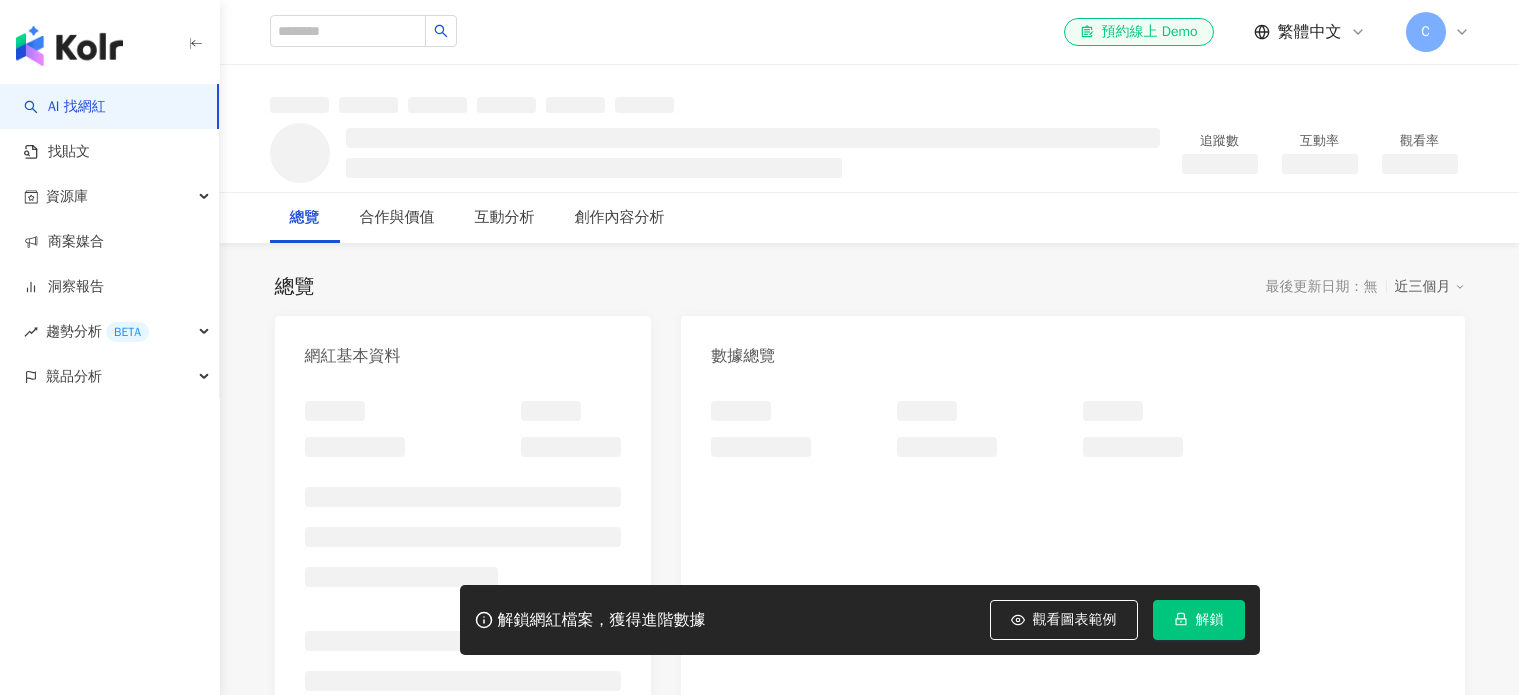 scroll, scrollTop: 0, scrollLeft: 0, axis: both 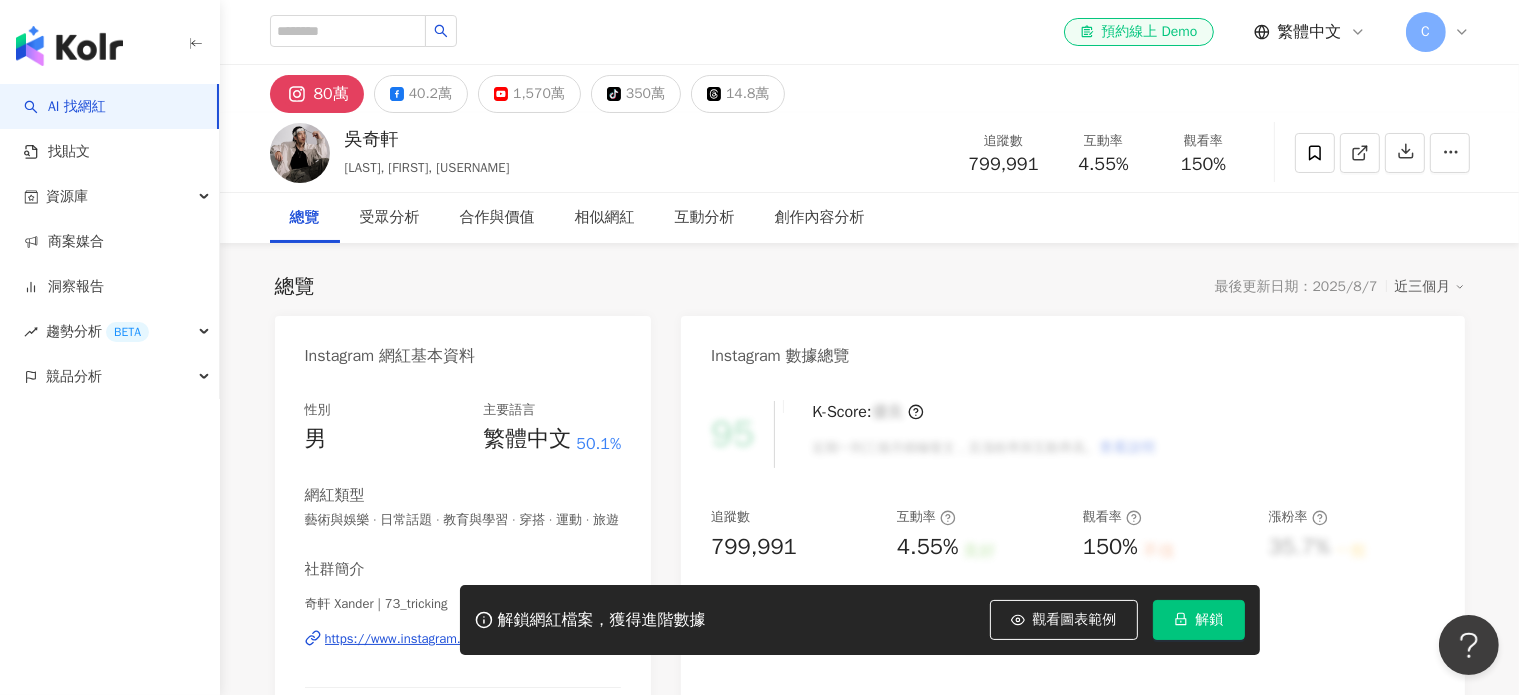 click on "80萬" at bounding box center [331, 94] 